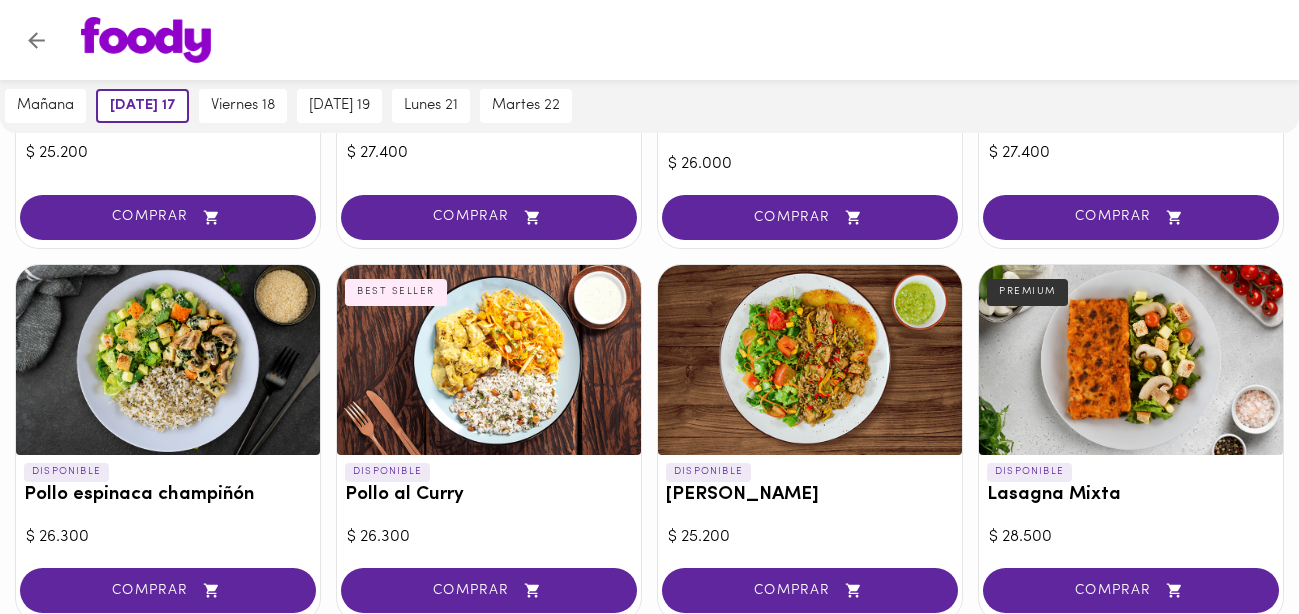 scroll, scrollTop: 1249, scrollLeft: 0, axis: vertical 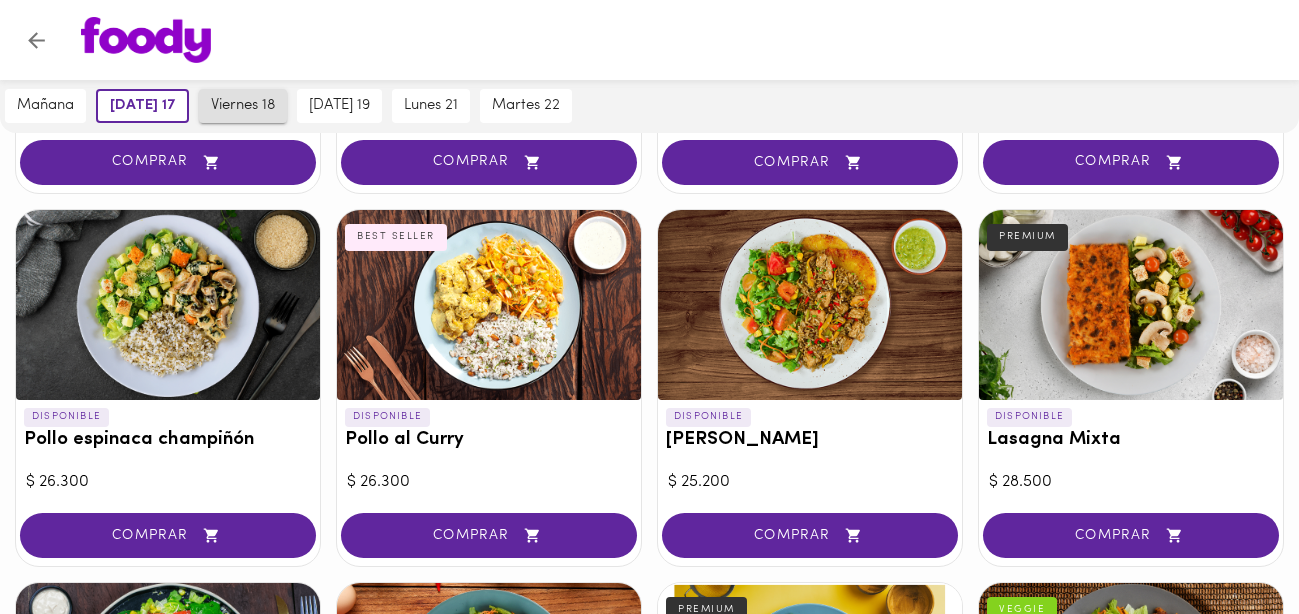 click on "viernes 18" at bounding box center [243, 106] 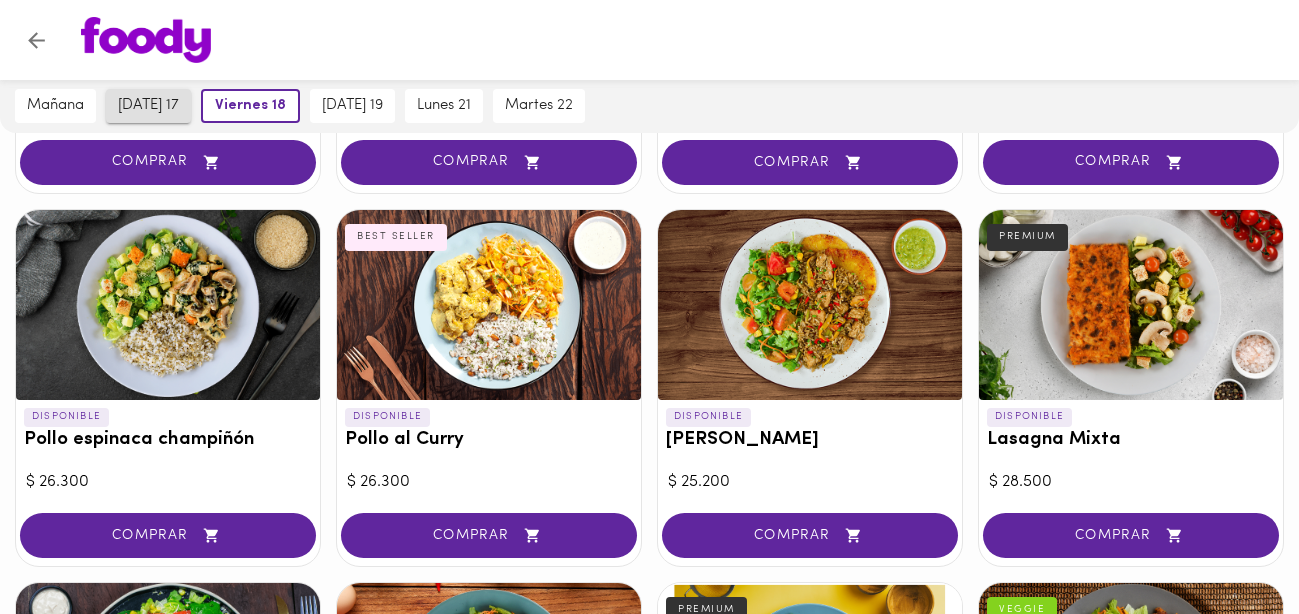 click on "[DATE] 17" at bounding box center (148, 106) 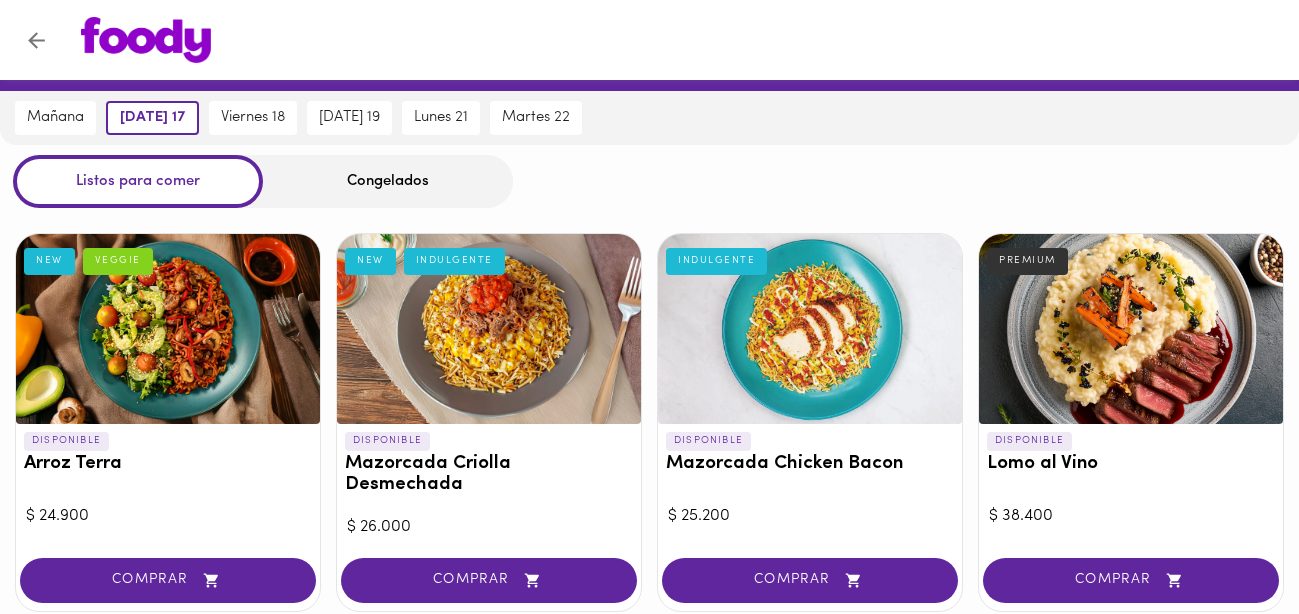 scroll, scrollTop: 142, scrollLeft: 0, axis: vertical 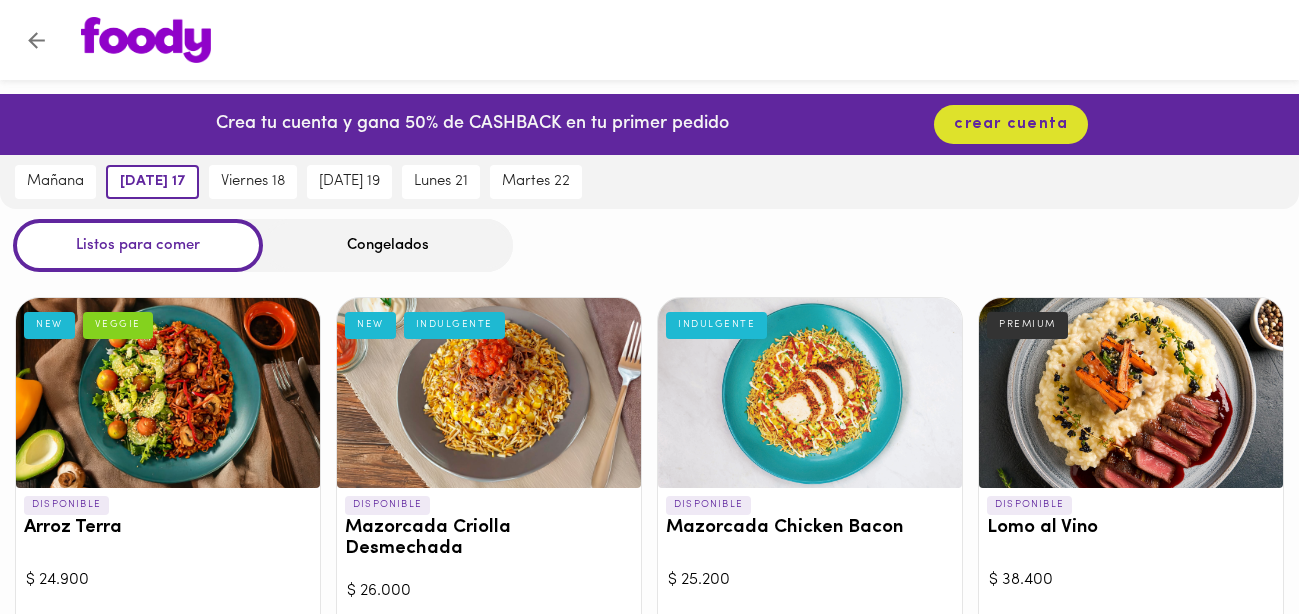 click on "Congelados" at bounding box center (388, 245) 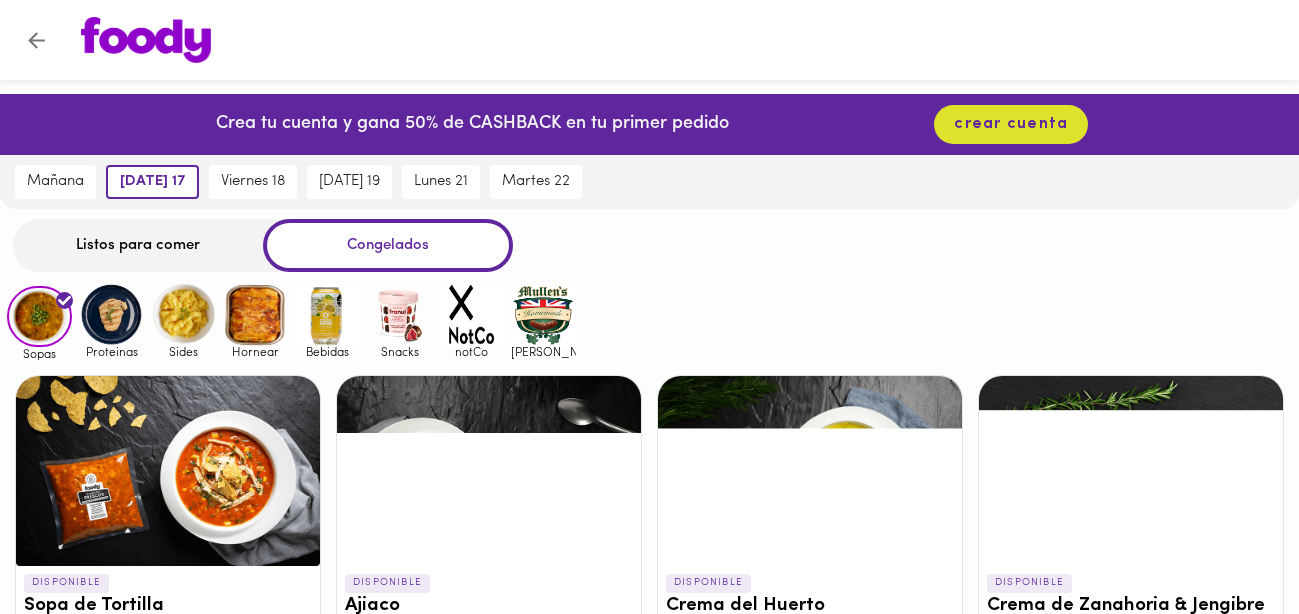 scroll, scrollTop: 0, scrollLeft: 0, axis: both 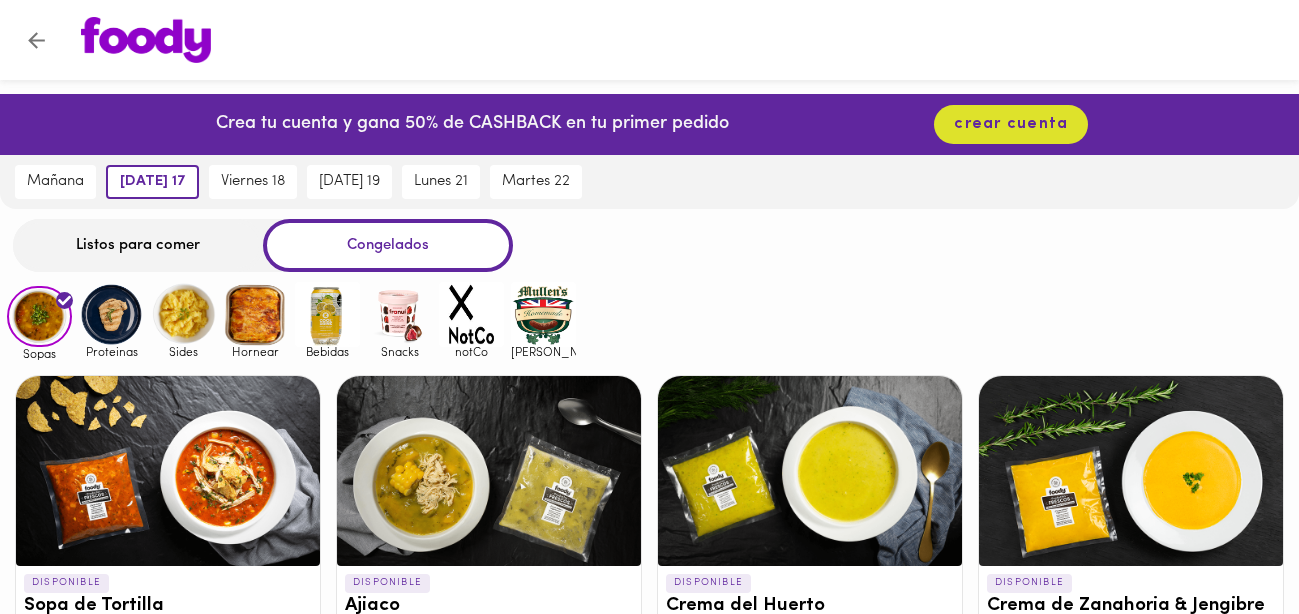 click on "Listos para comer" at bounding box center [138, 245] 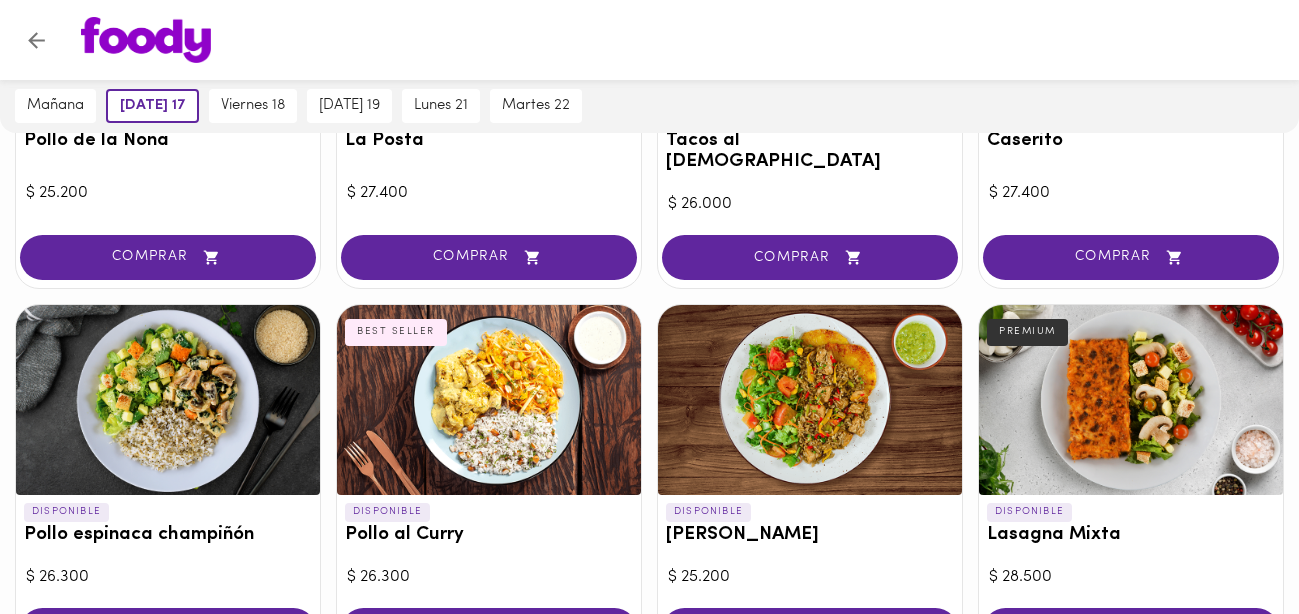 scroll, scrollTop: 1155, scrollLeft: 0, axis: vertical 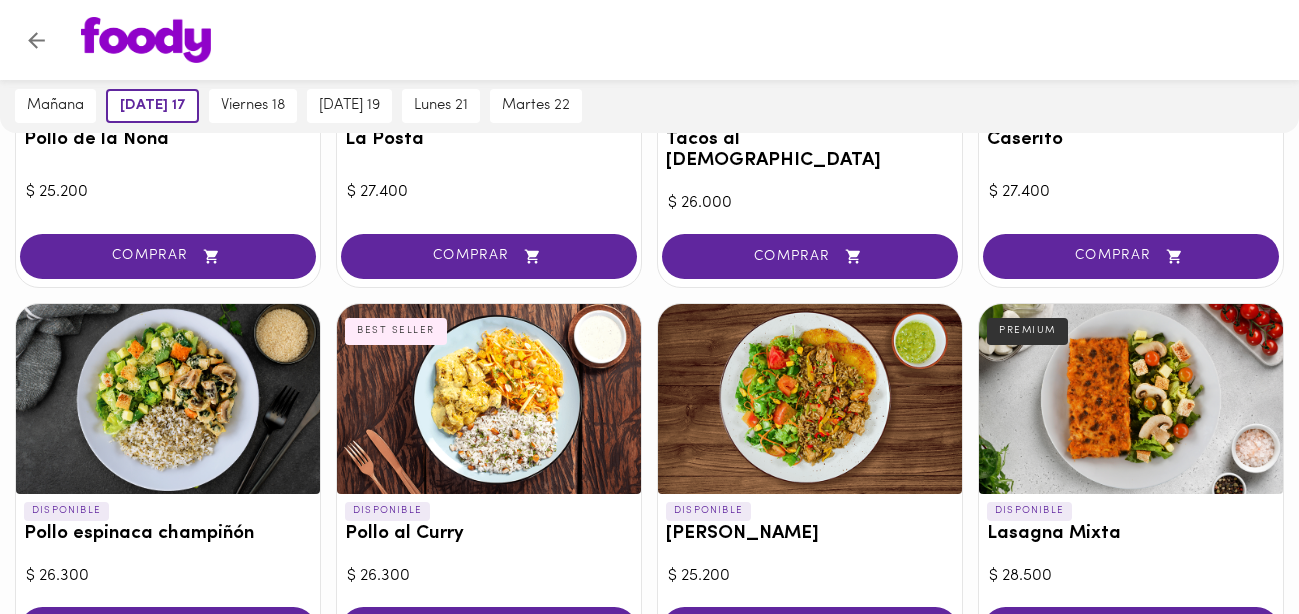 click at bounding box center (489, 399) 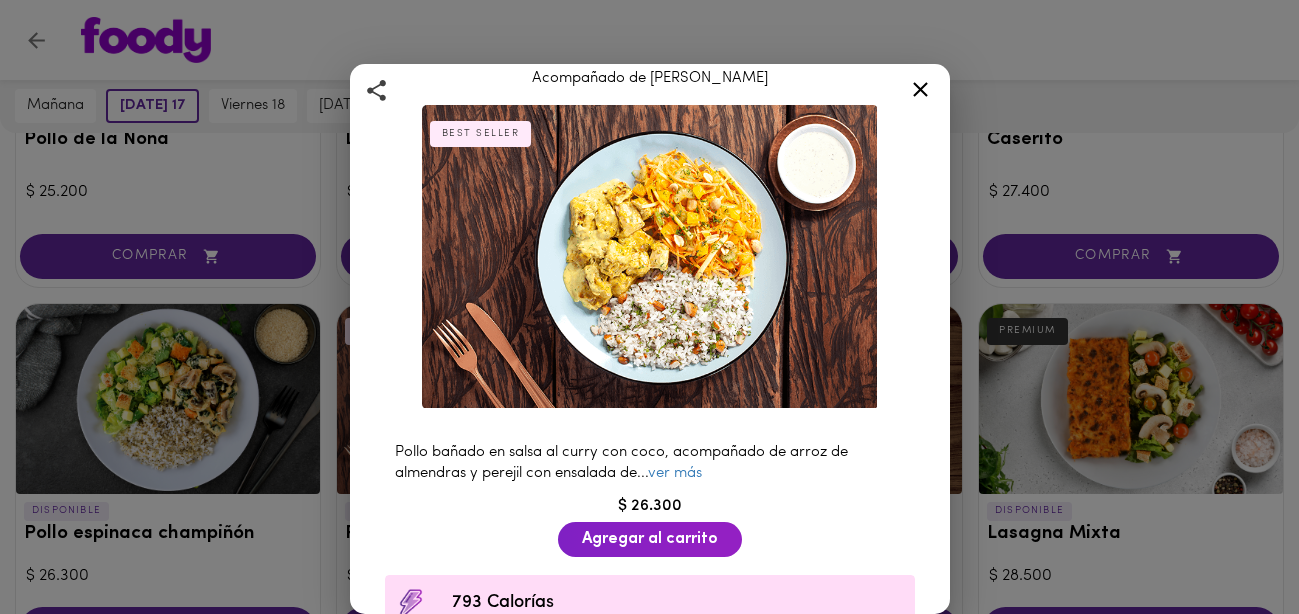 scroll, scrollTop: 59, scrollLeft: 0, axis: vertical 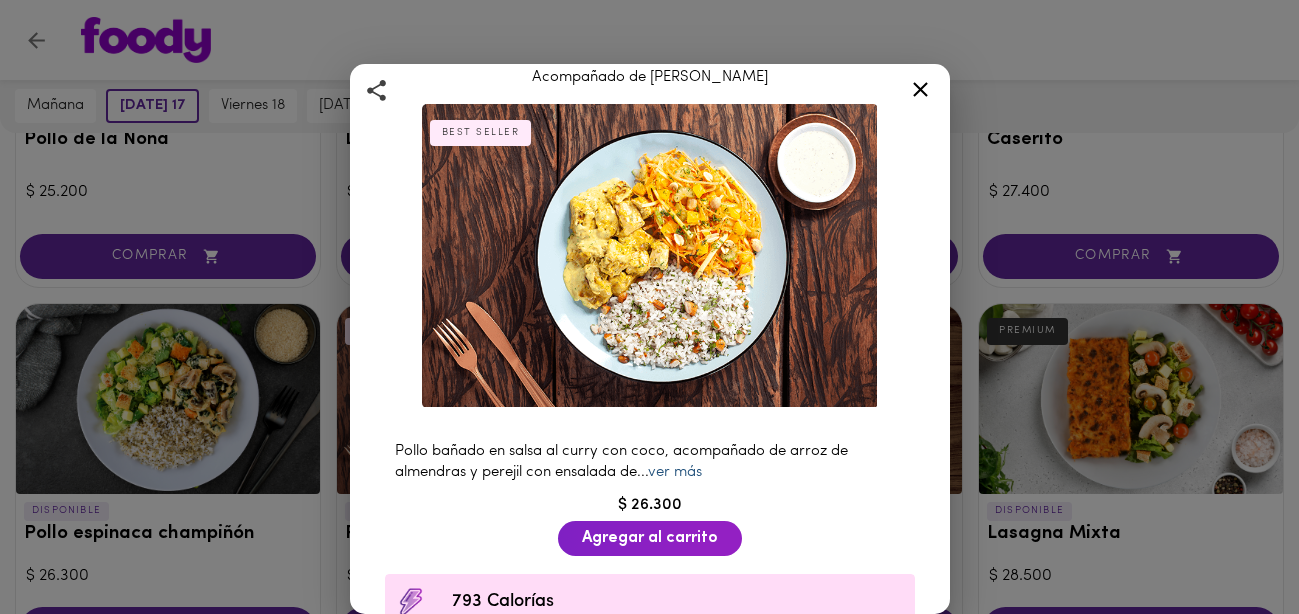 click on "ver más" at bounding box center (675, 472) 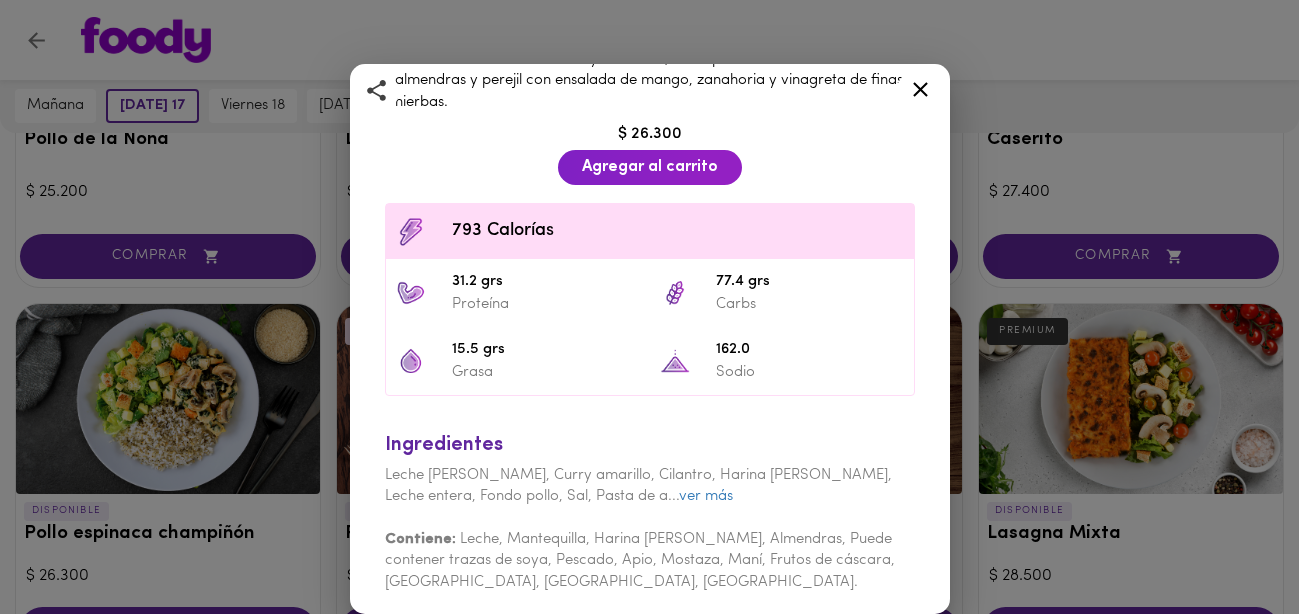 scroll, scrollTop: 450, scrollLeft: 0, axis: vertical 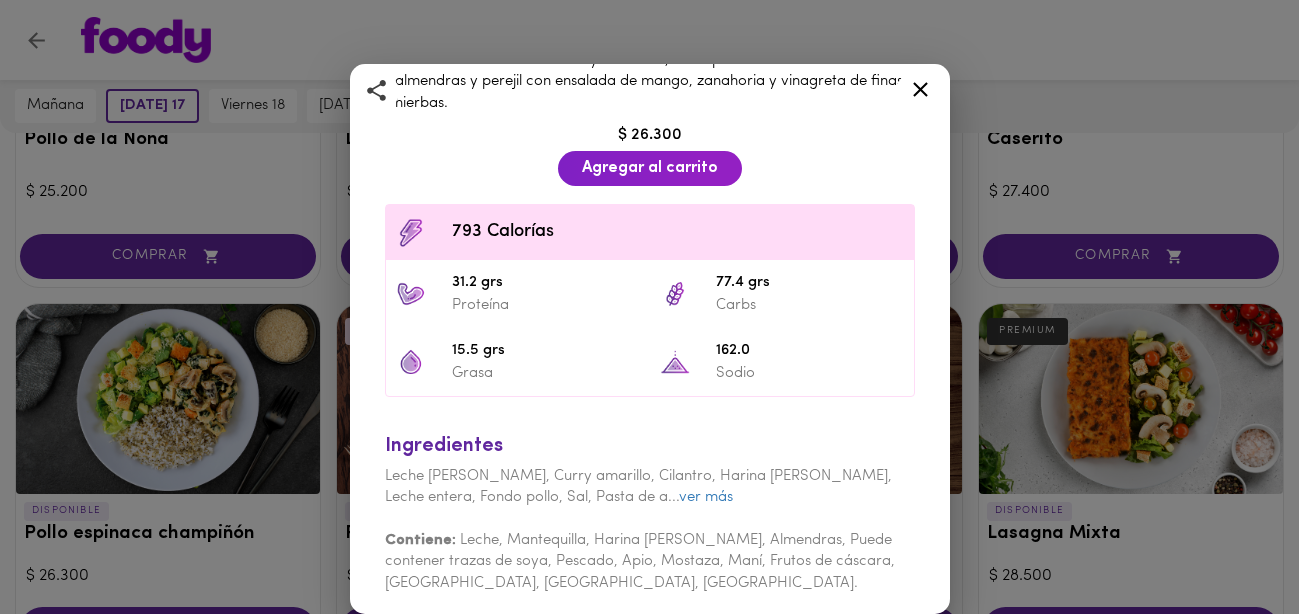 click 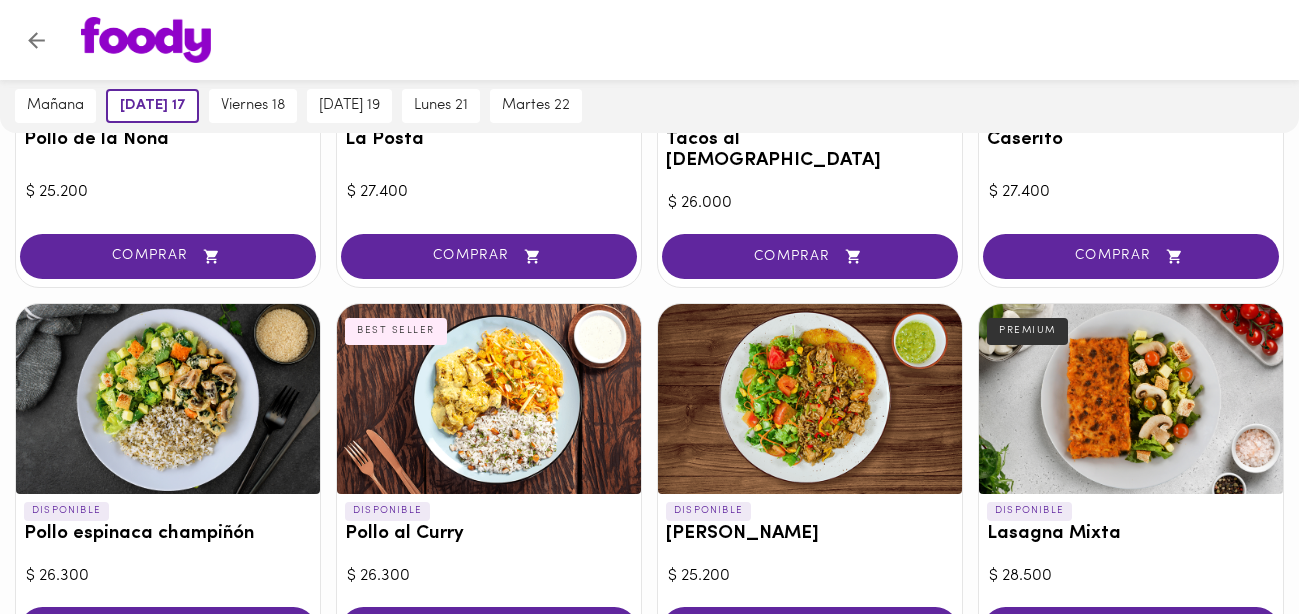 click on "Pollo espinaca champiñón" at bounding box center (168, 534) 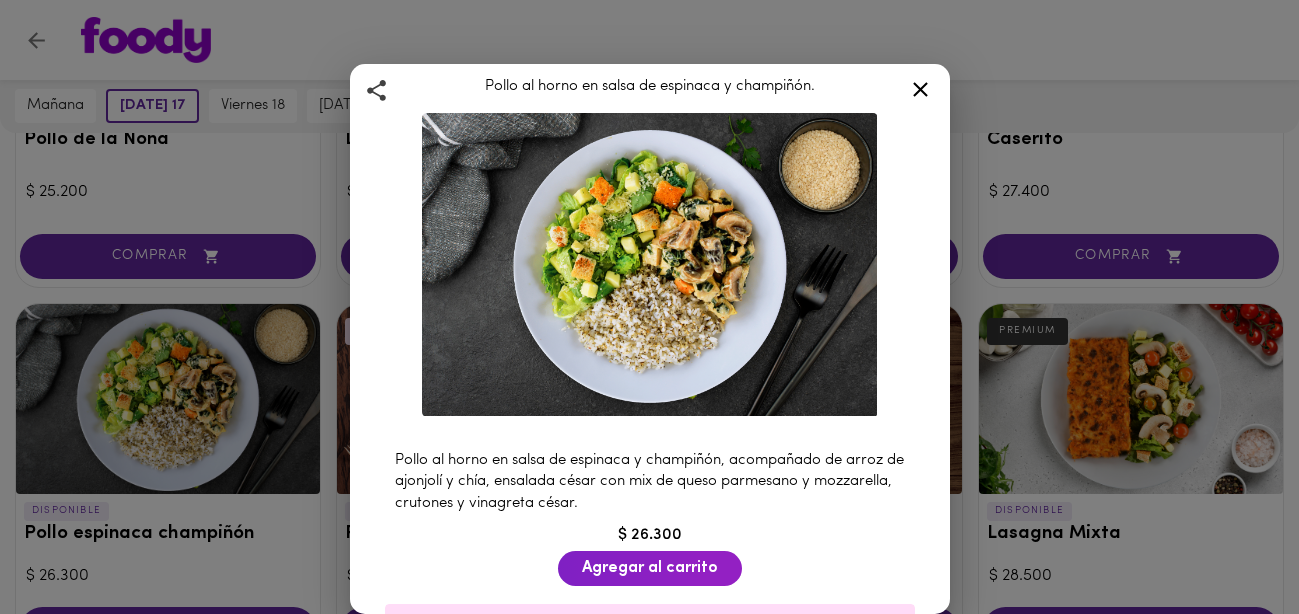 scroll, scrollTop: 46, scrollLeft: 0, axis: vertical 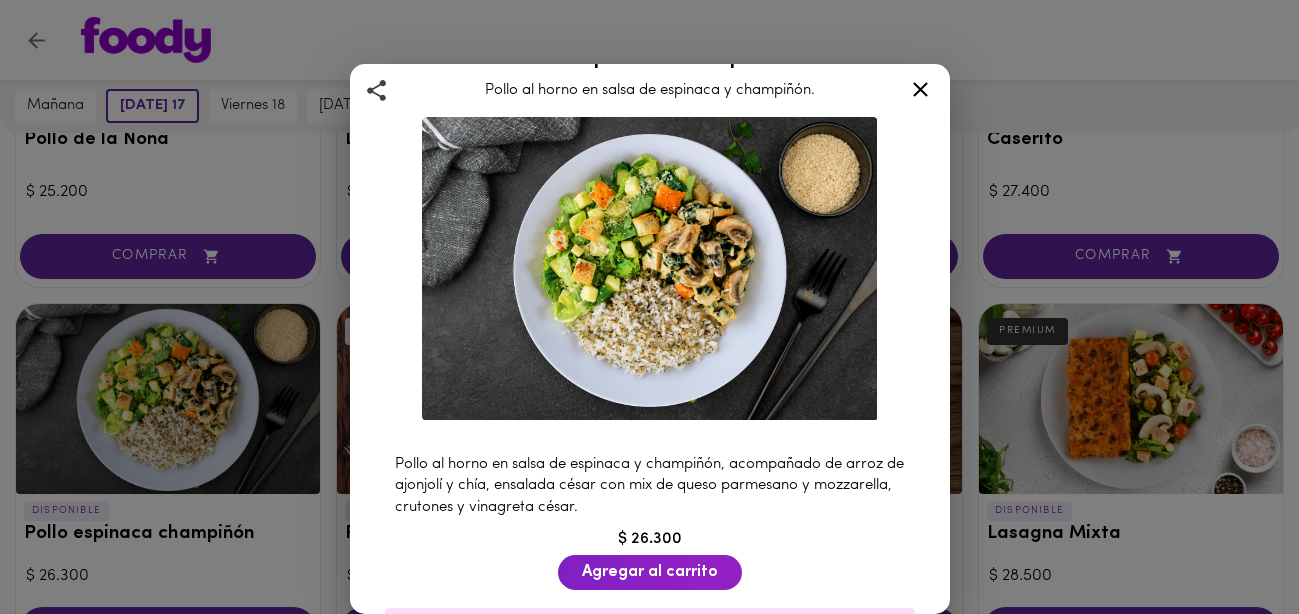 click 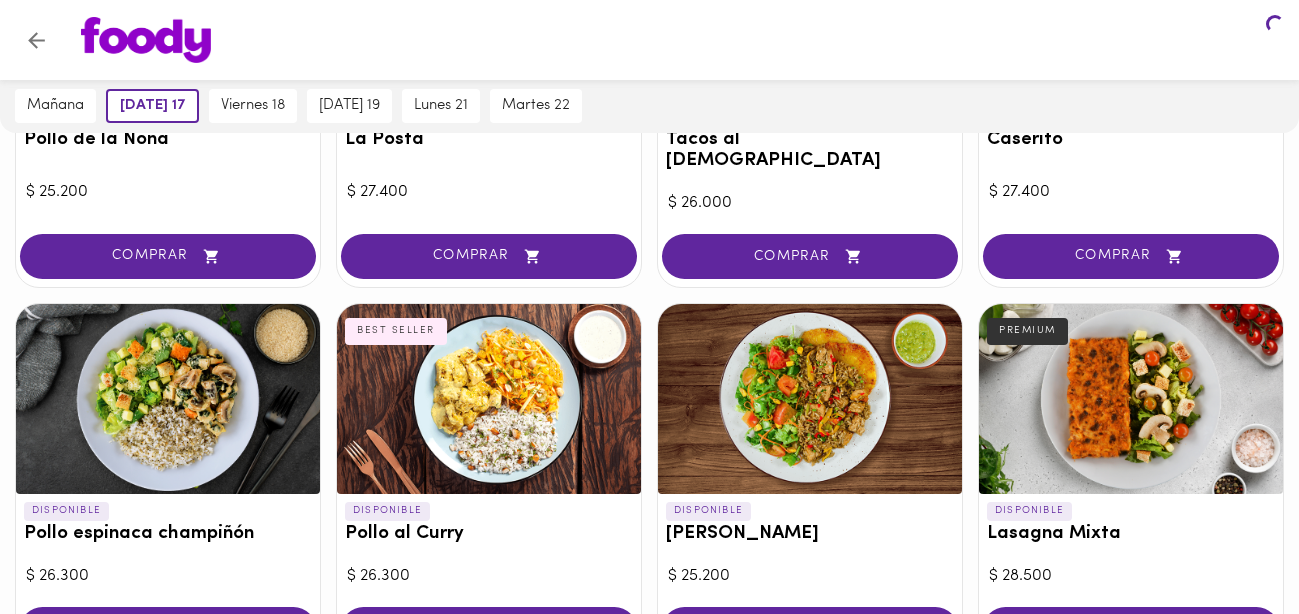 scroll, scrollTop: 0, scrollLeft: 0, axis: both 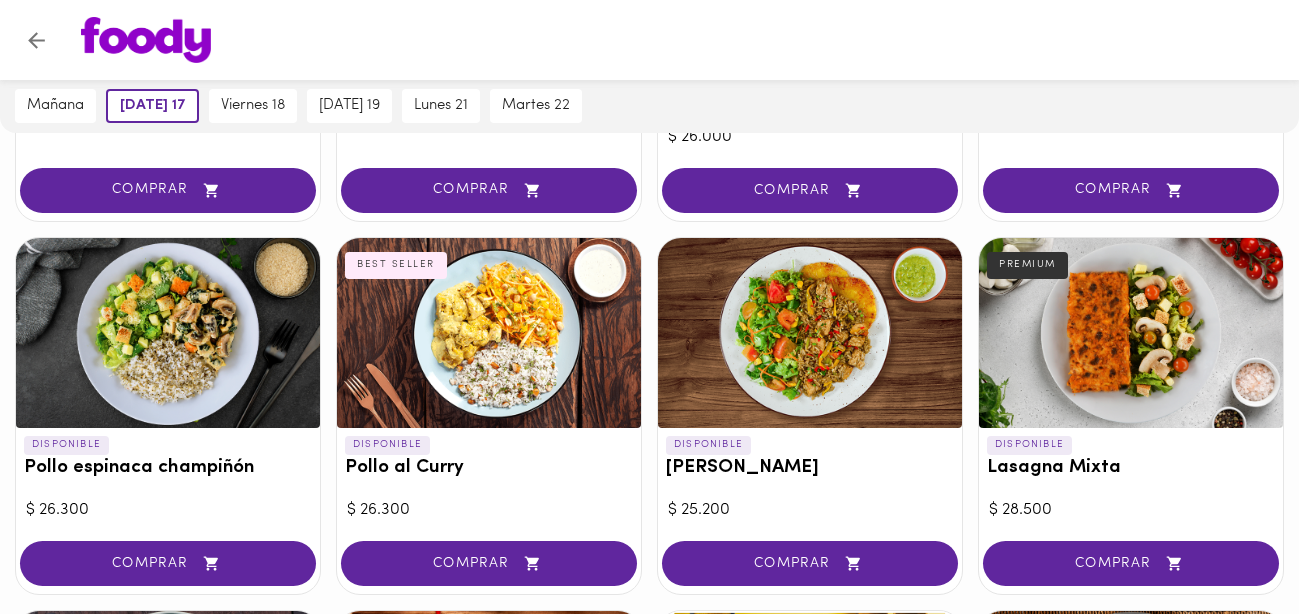 click at bounding box center [810, 333] 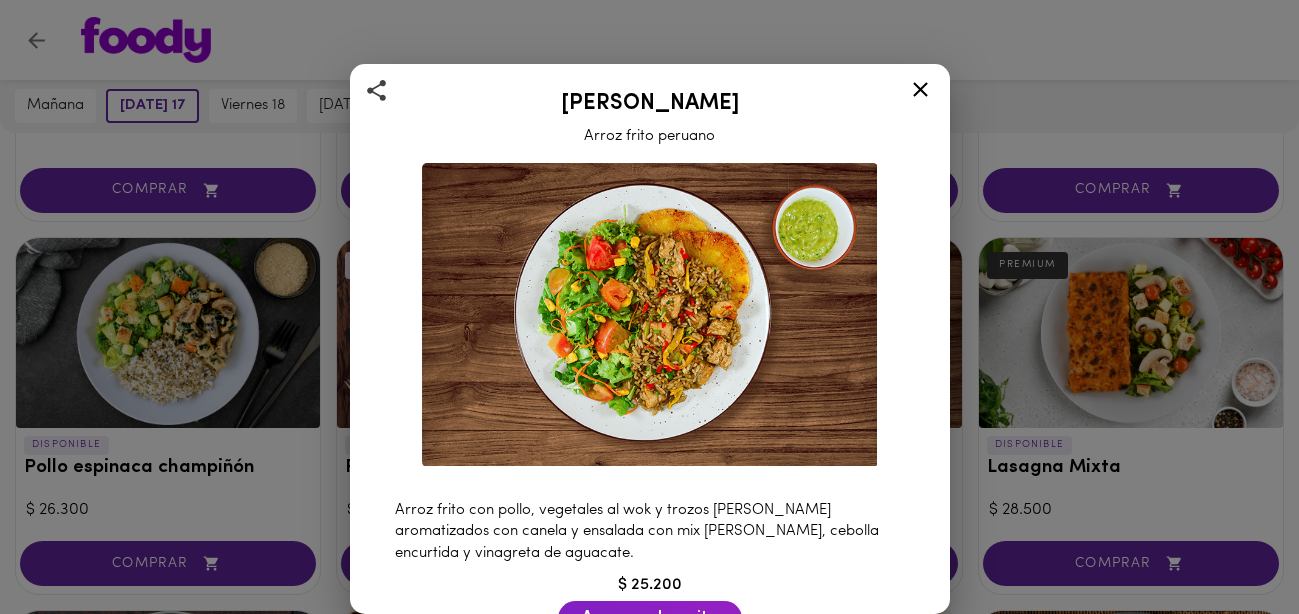 scroll, scrollTop: 0, scrollLeft: 0, axis: both 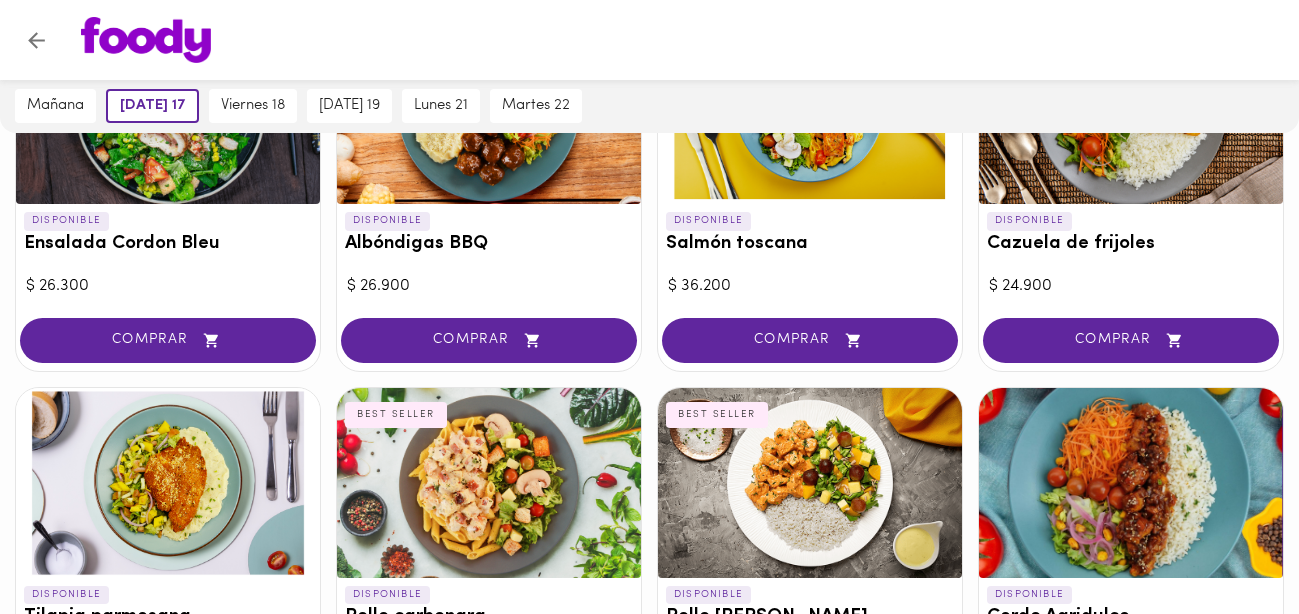 click on "Tilapia parmesana" at bounding box center [168, 617] 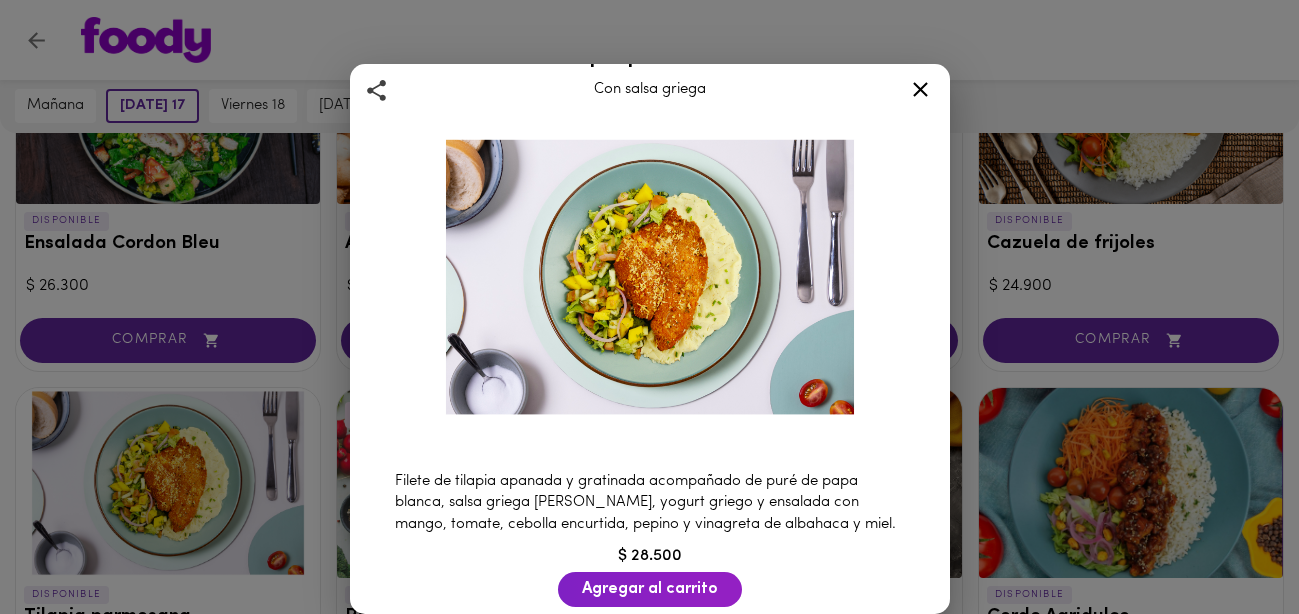 scroll, scrollTop: 13, scrollLeft: 0, axis: vertical 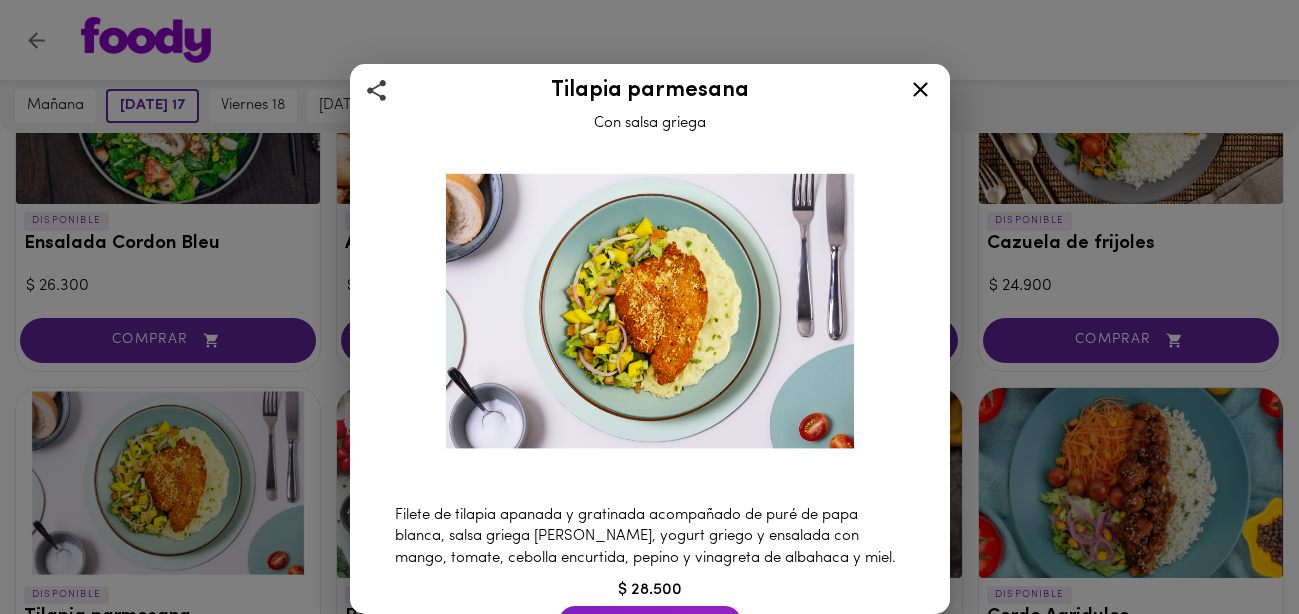 click 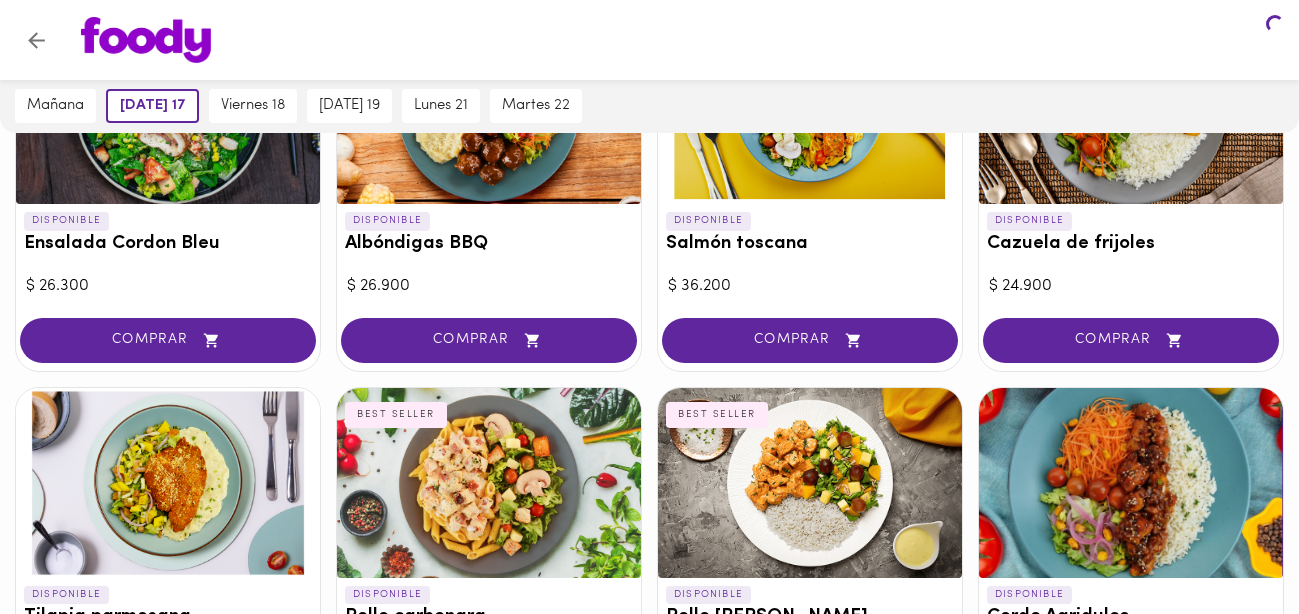scroll, scrollTop: 0, scrollLeft: 0, axis: both 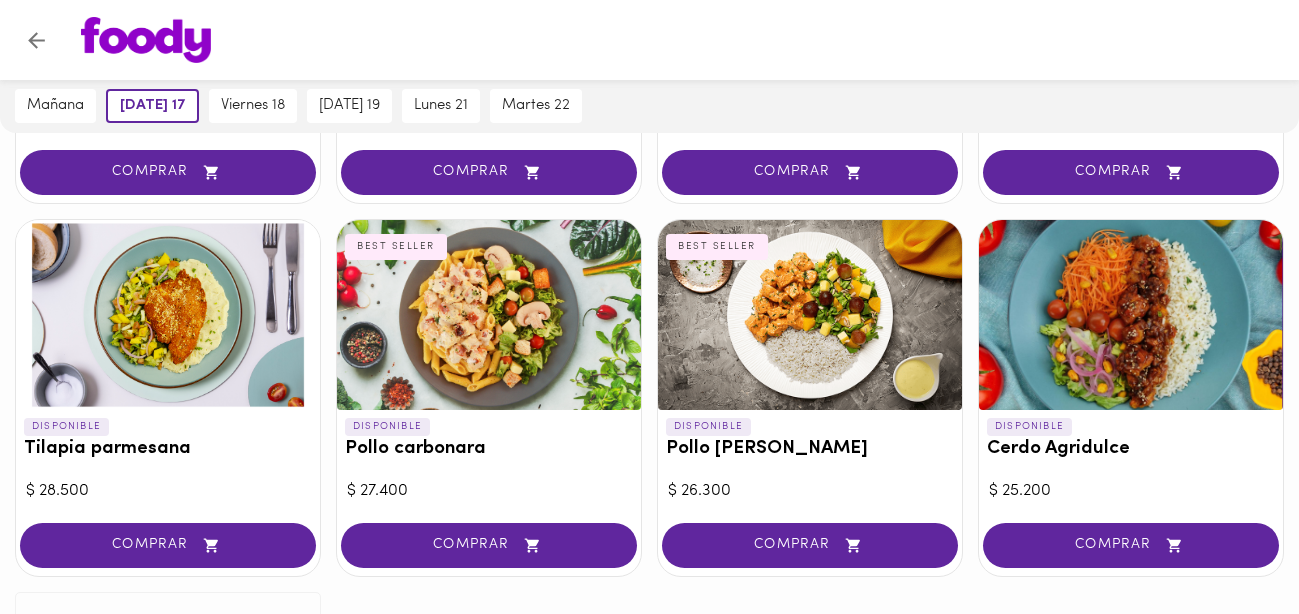 click on "DISPONIBLE Pollo carbonara BEST SELLER" at bounding box center [489, 443] 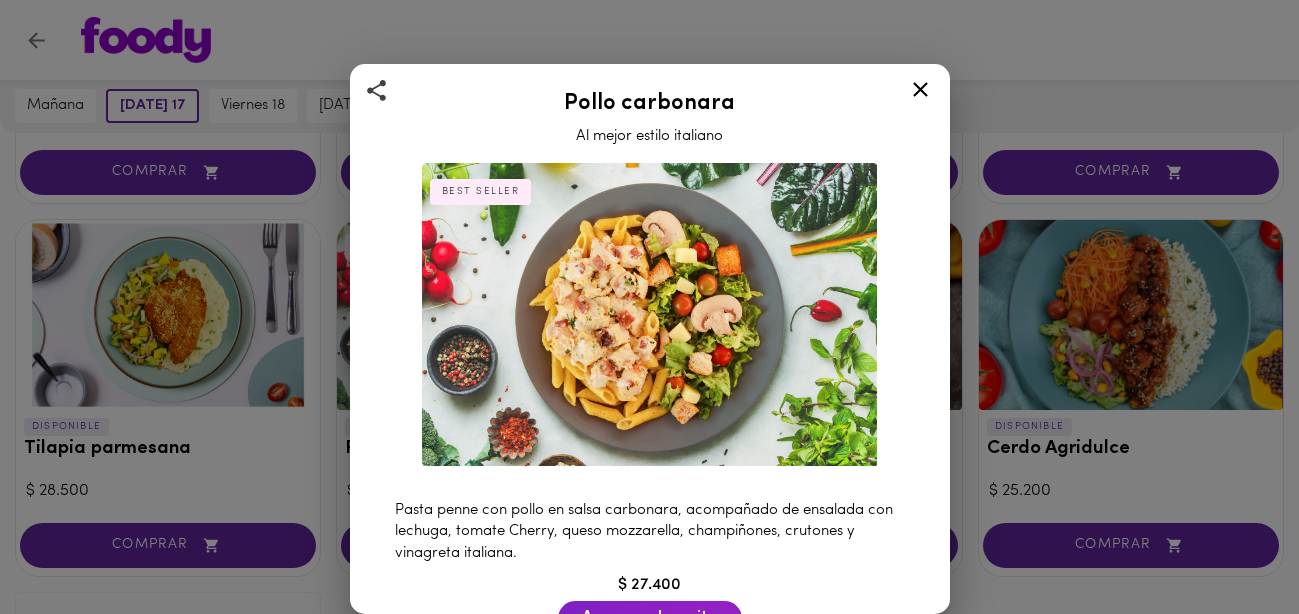 scroll, scrollTop: 0, scrollLeft: 0, axis: both 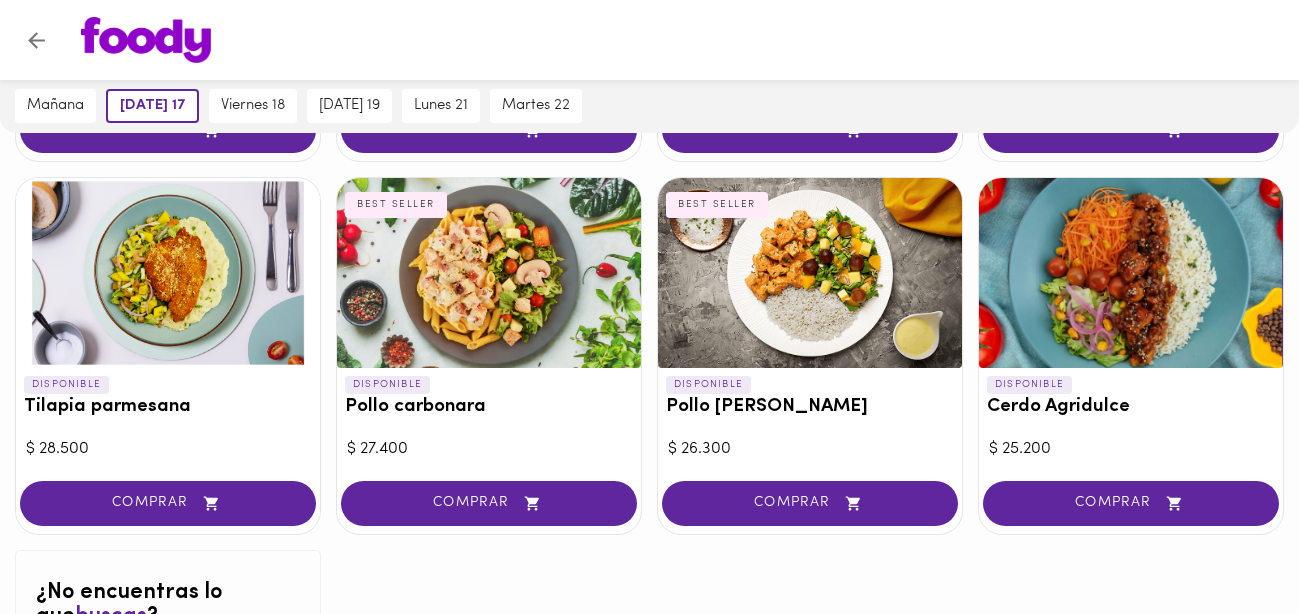 click on "Pollo [PERSON_NAME]" at bounding box center (810, 407) 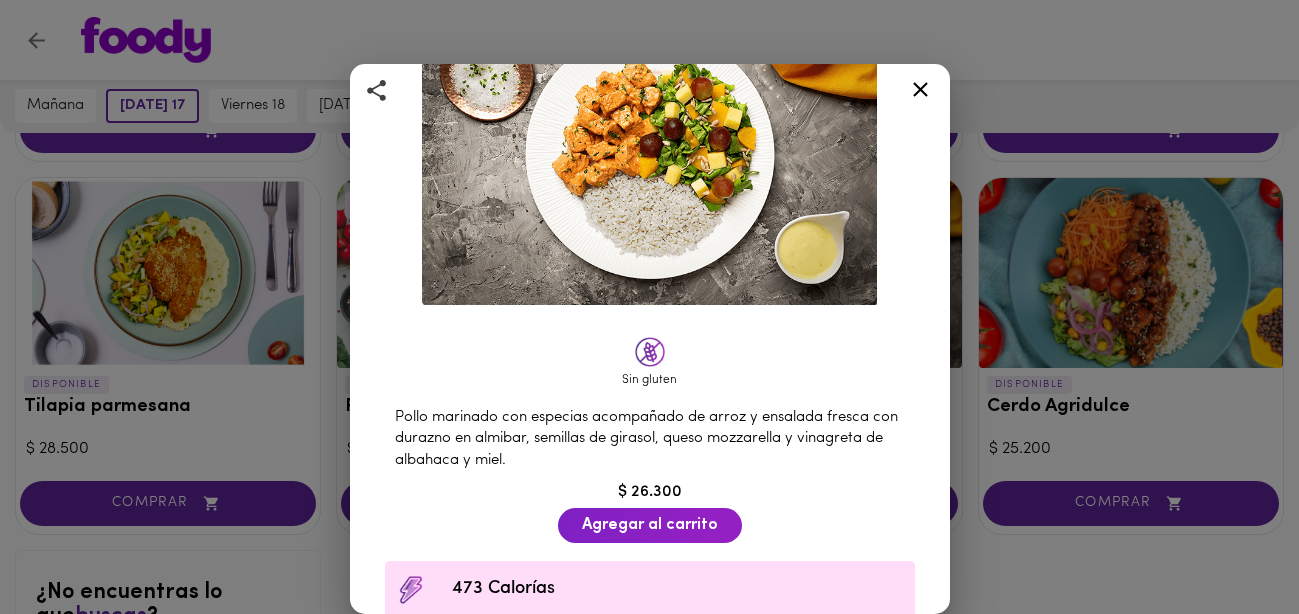scroll, scrollTop: 150, scrollLeft: 0, axis: vertical 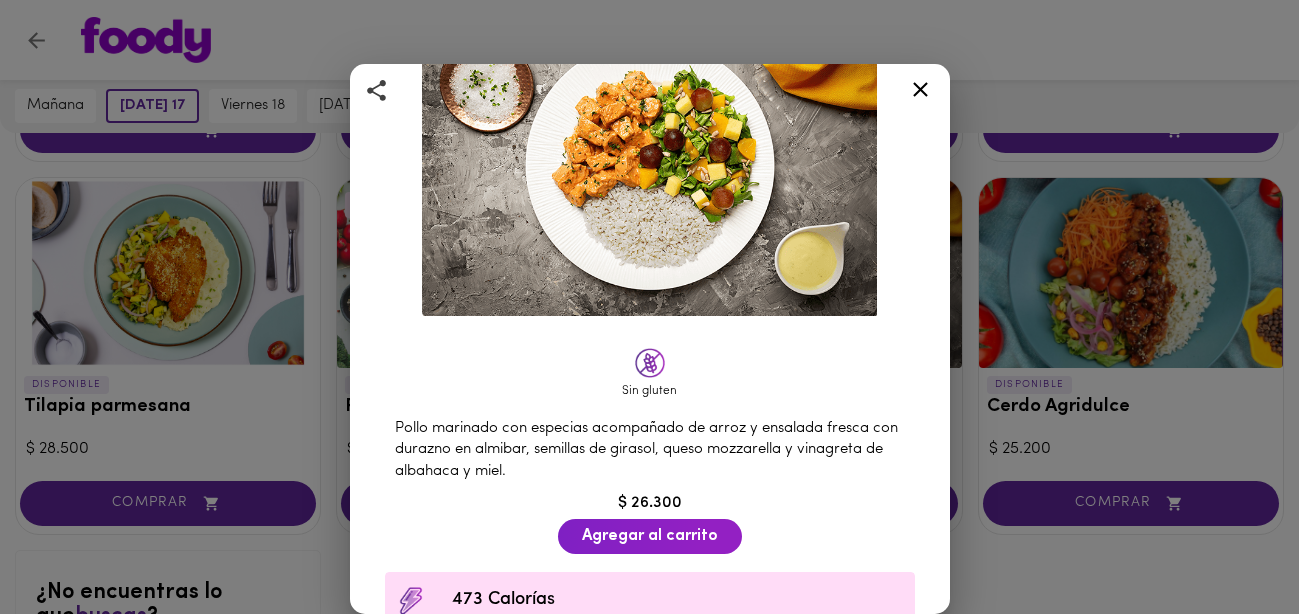 click on "Sin gluten" at bounding box center [650, 374] 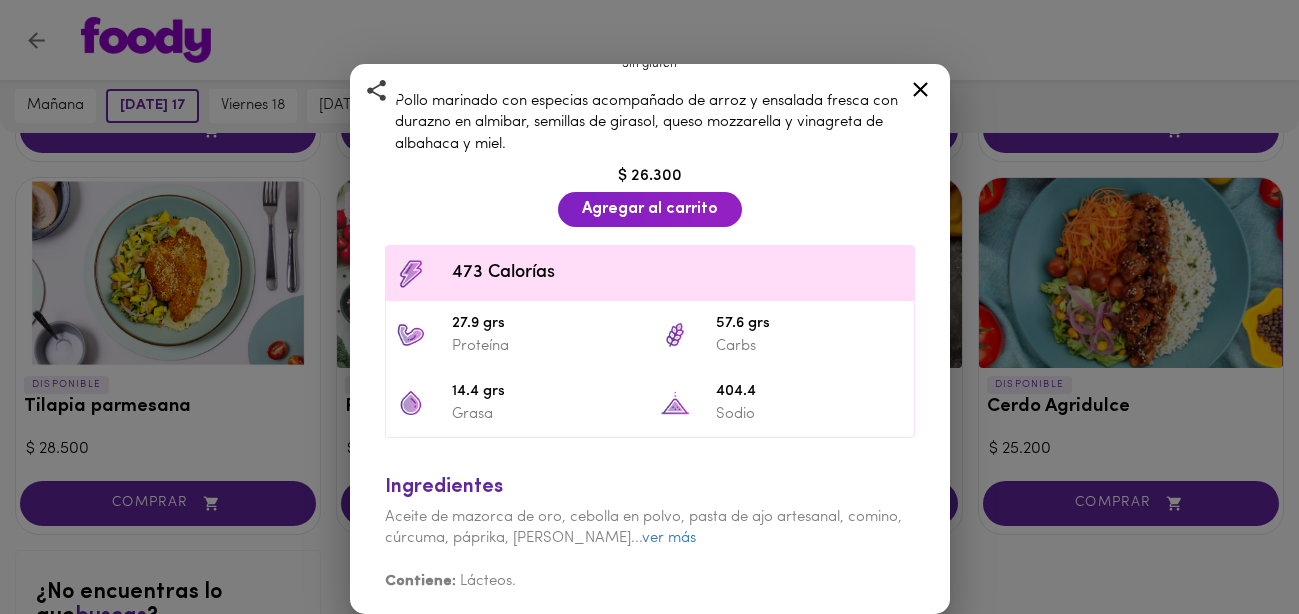 scroll, scrollTop: 476, scrollLeft: 0, axis: vertical 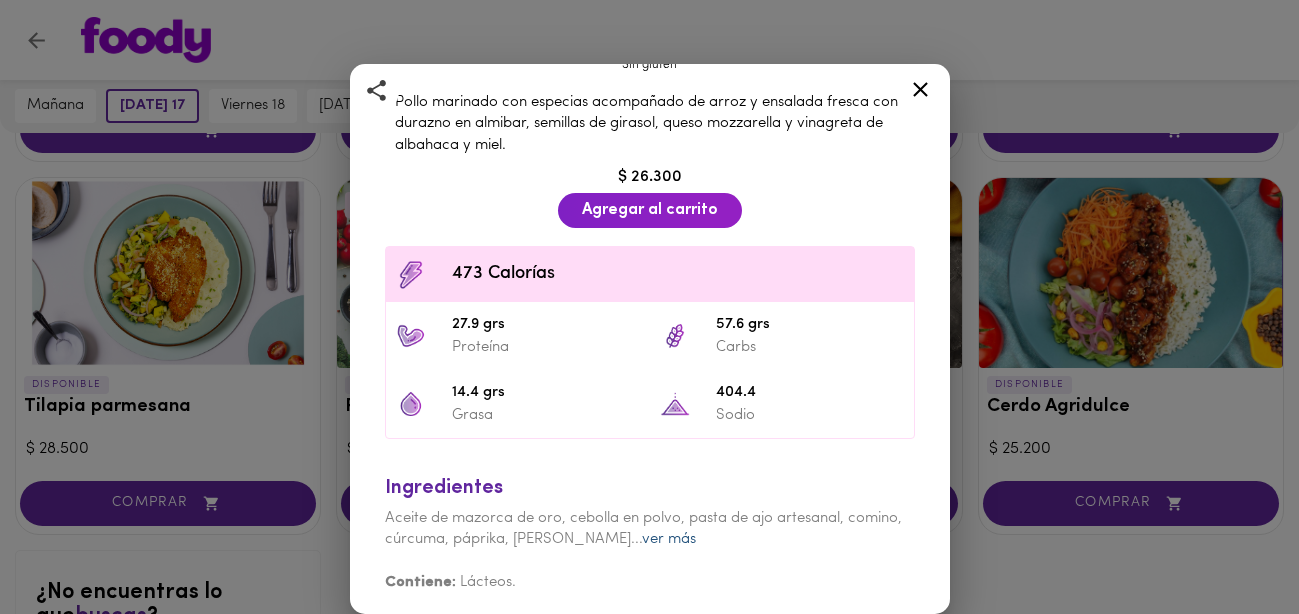 click on "ver más" at bounding box center (669, 539) 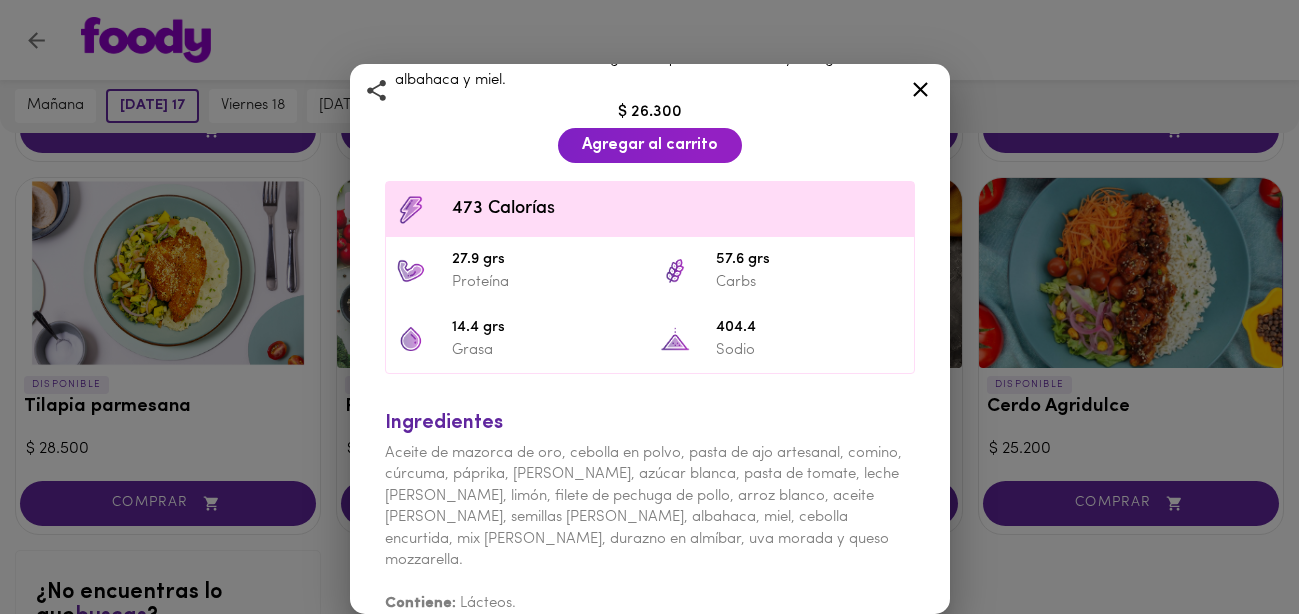 scroll, scrollTop: 539, scrollLeft: 0, axis: vertical 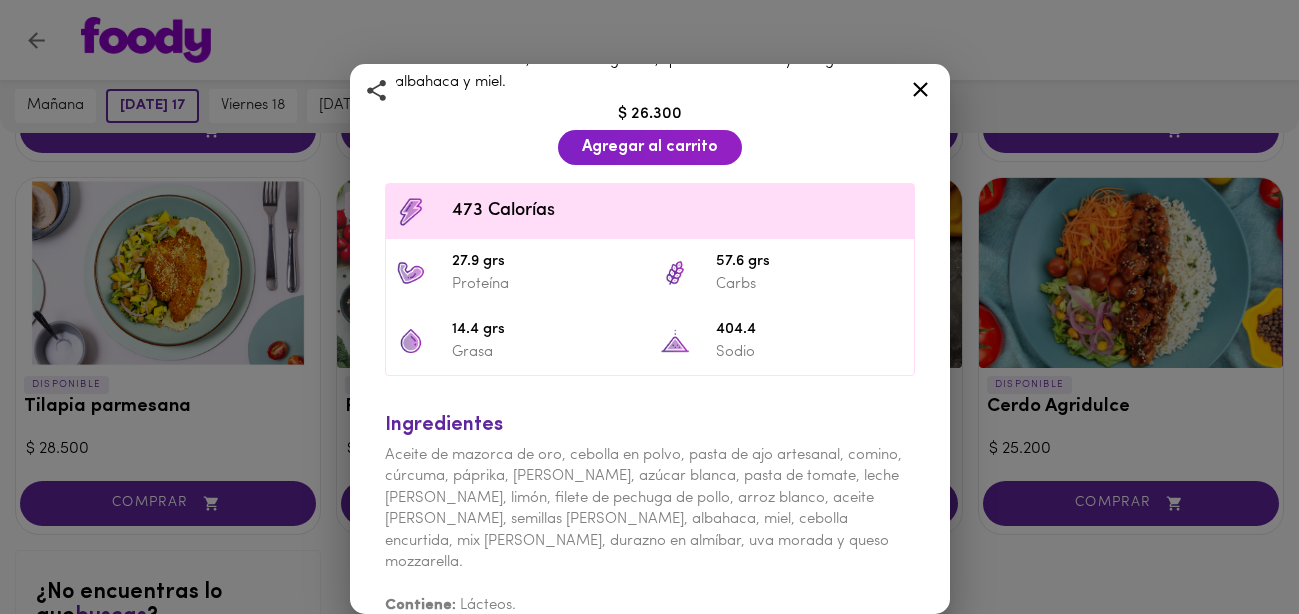 click 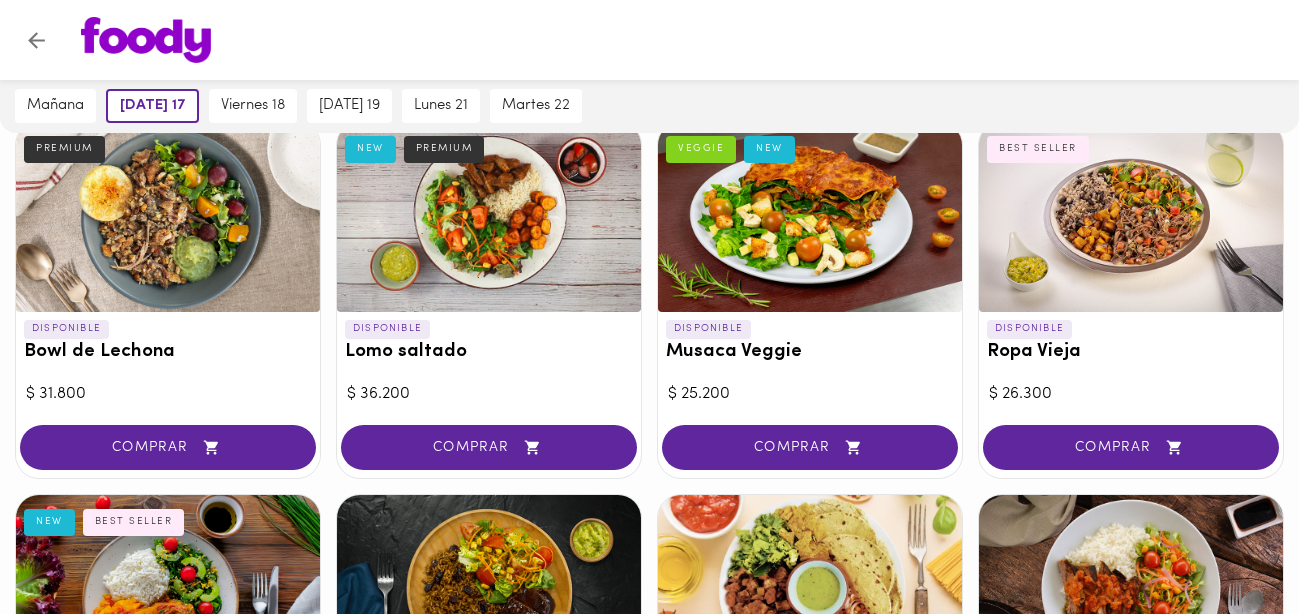 scroll, scrollTop: 566, scrollLeft: 0, axis: vertical 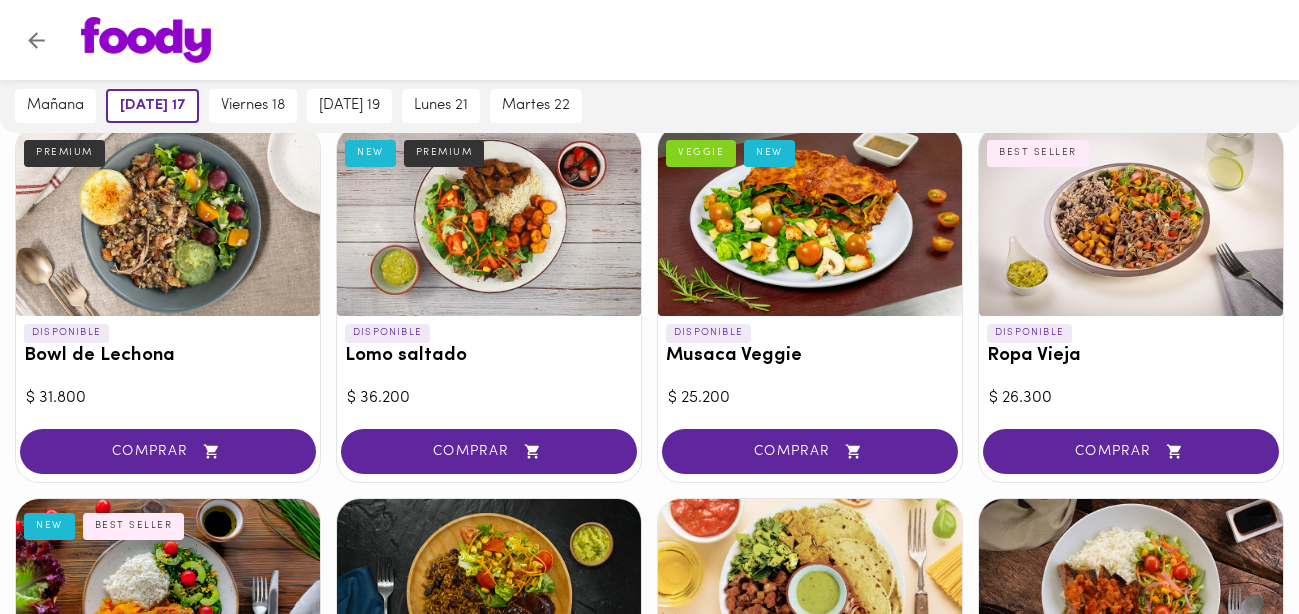 click at bounding box center (1131, 221) 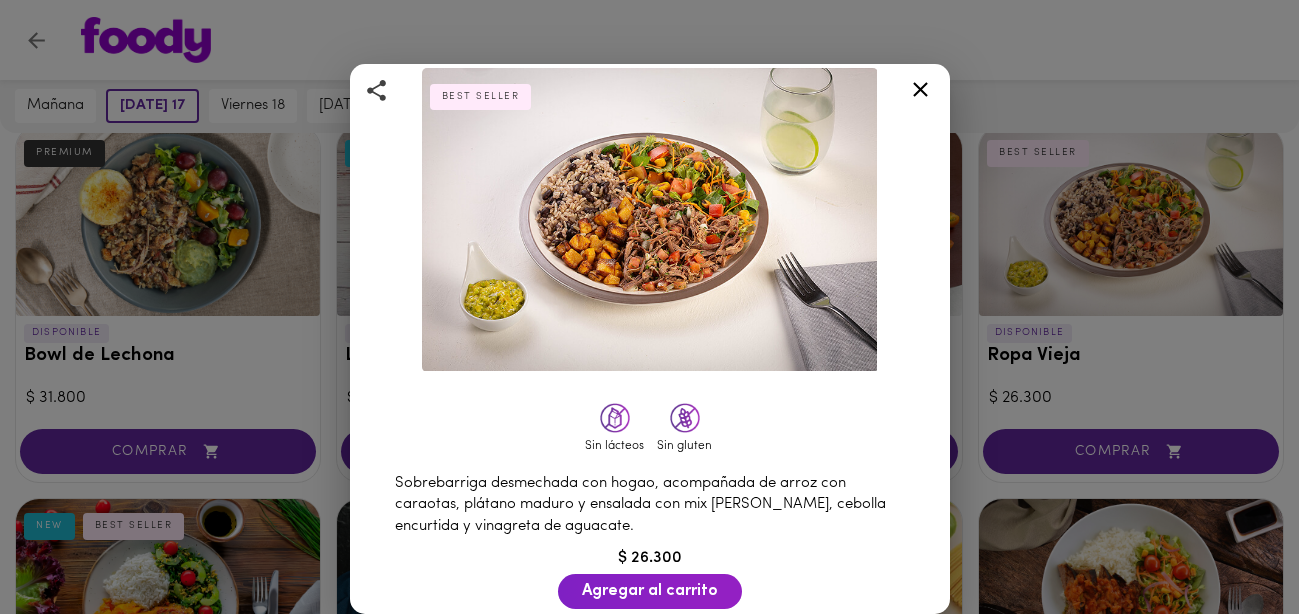 scroll, scrollTop: 69, scrollLeft: 0, axis: vertical 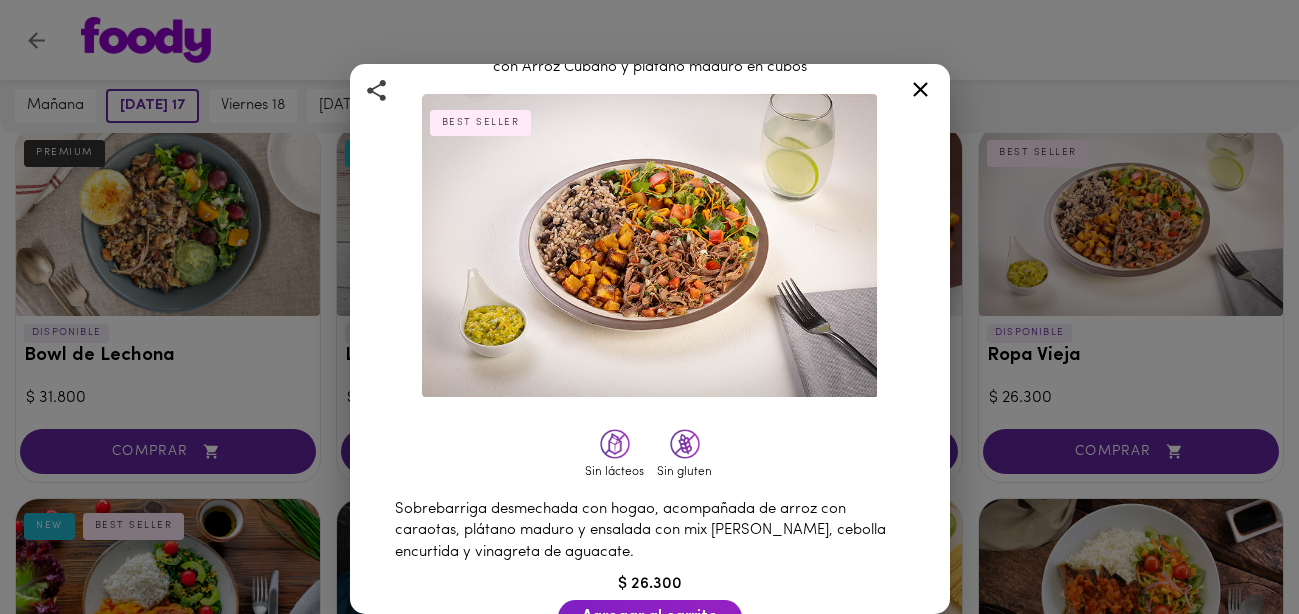 click 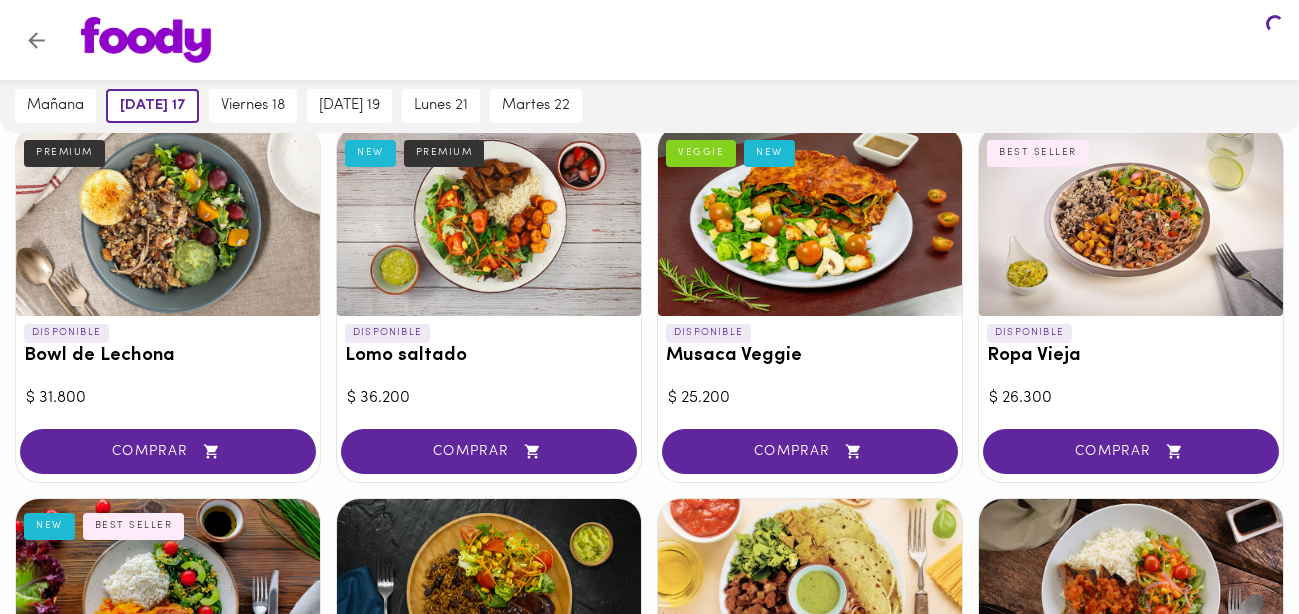 scroll, scrollTop: 0, scrollLeft: 0, axis: both 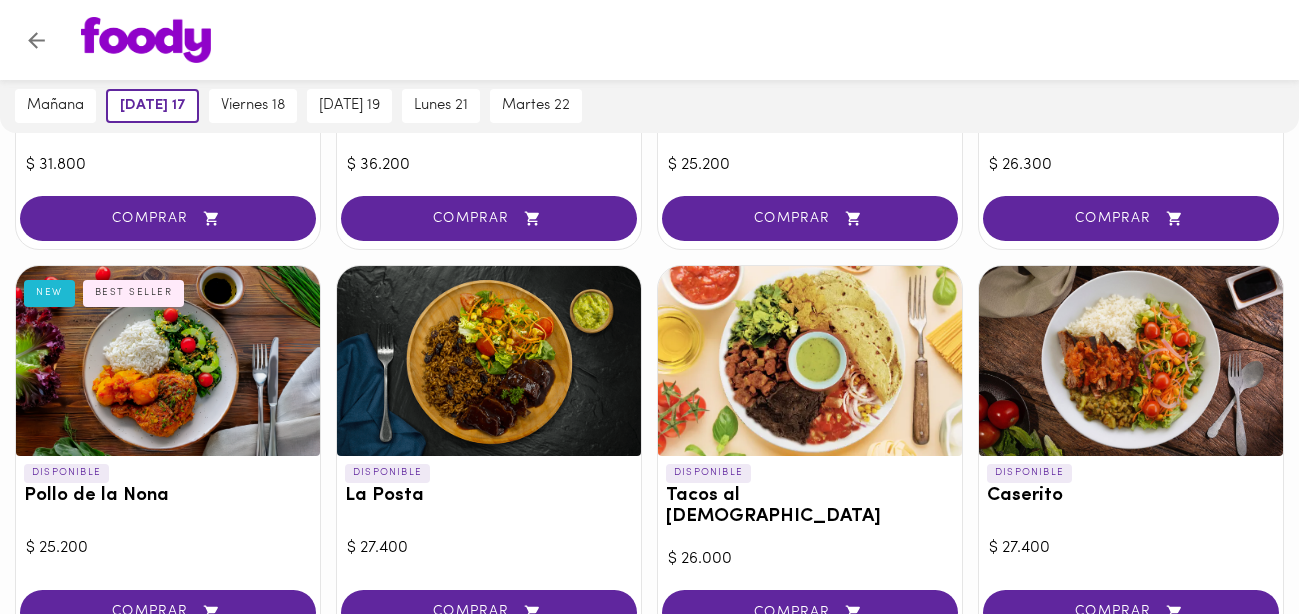 click at bounding box center [168, 361] 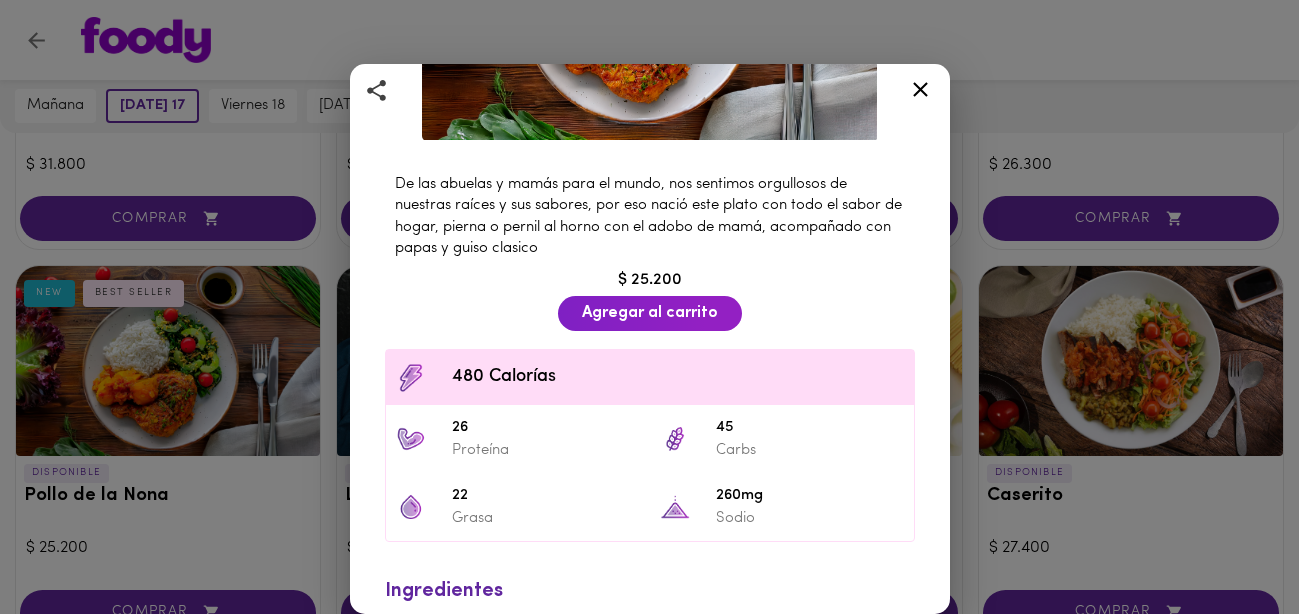scroll, scrollTop: 212, scrollLeft: 0, axis: vertical 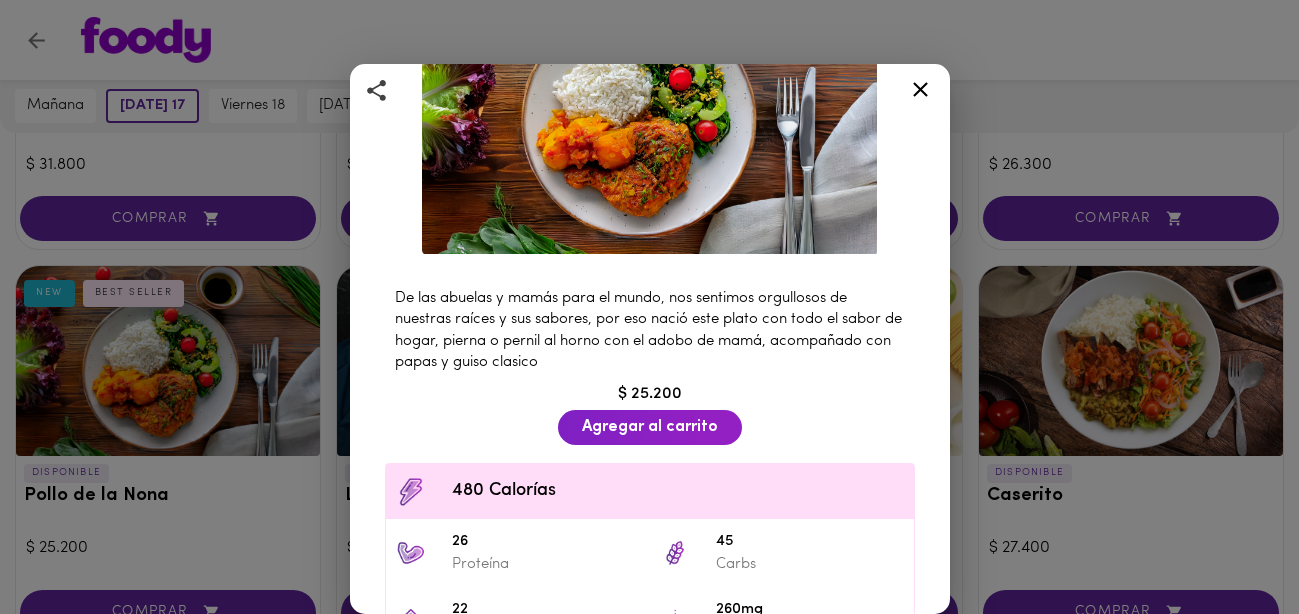 click at bounding box center (920, 93) 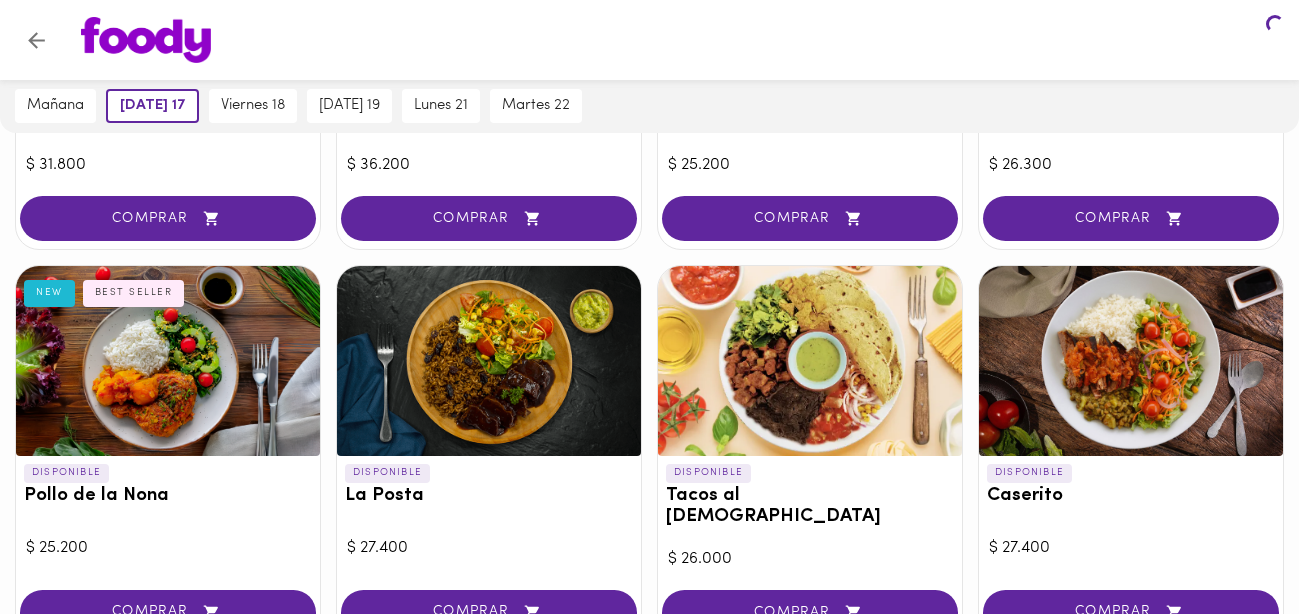 scroll, scrollTop: 0, scrollLeft: 0, axis: both 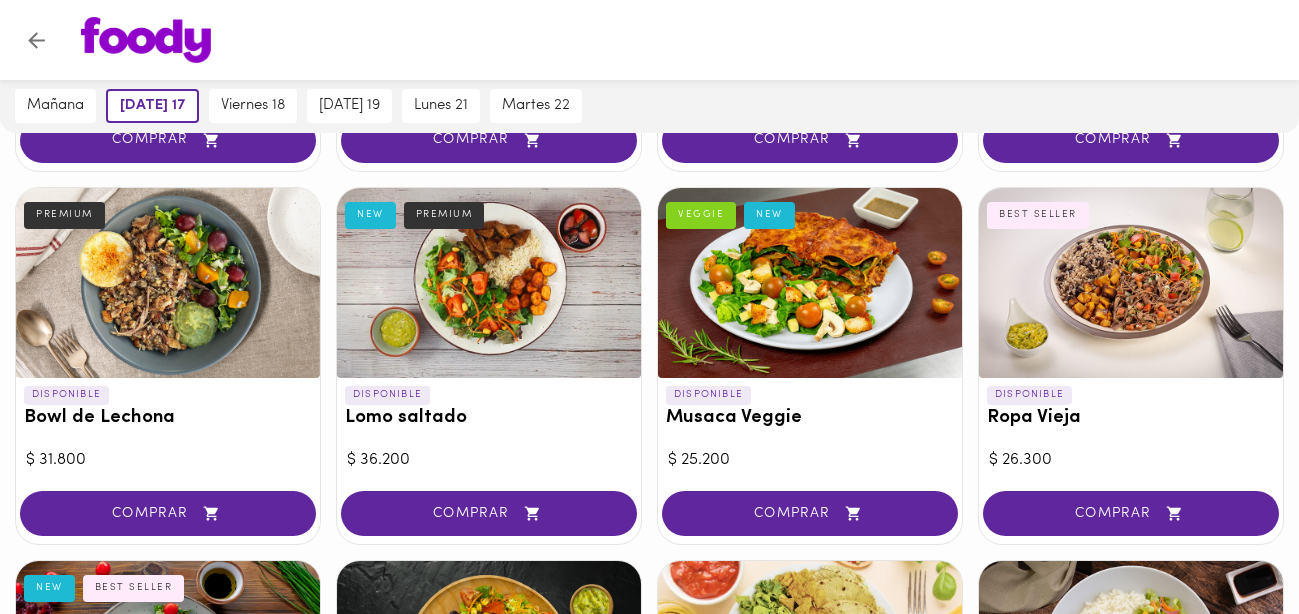 click at bounding box center [810, 283] 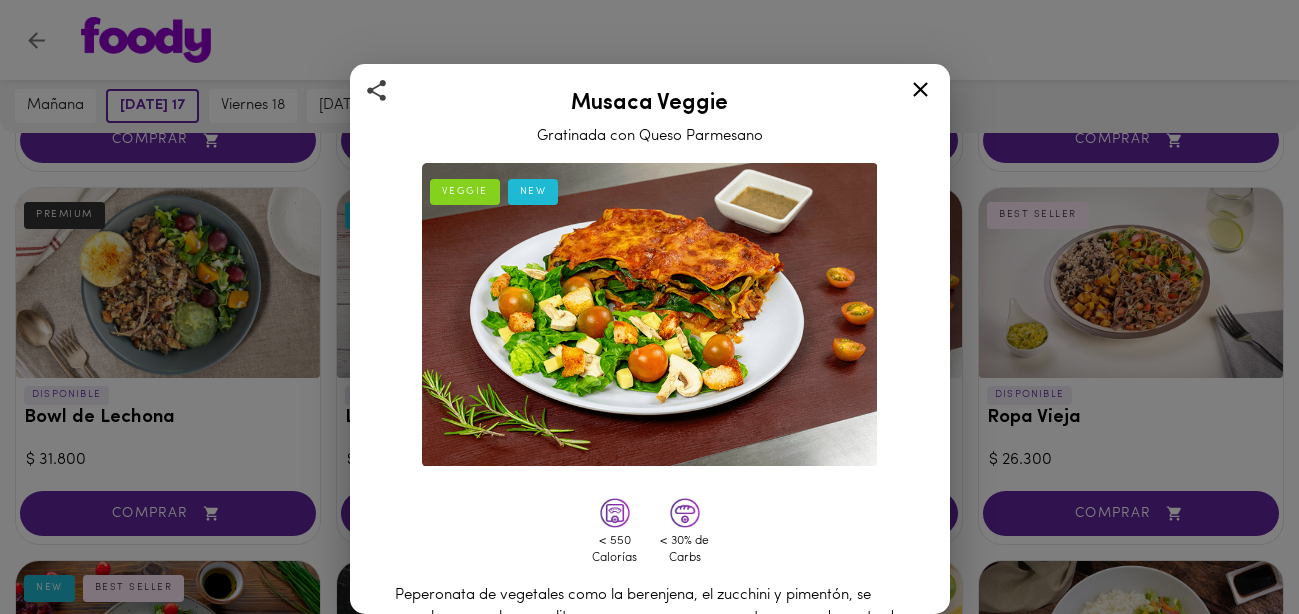 scroll, scrollTop: 0, scrollLeft: 0, axis: both 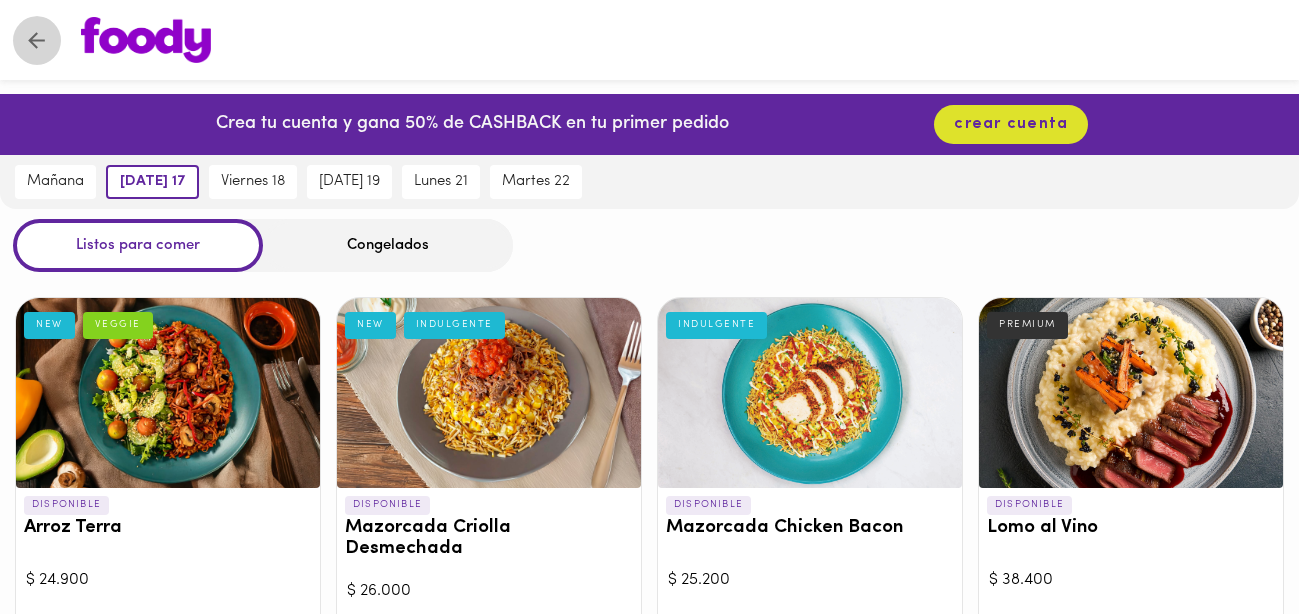 click 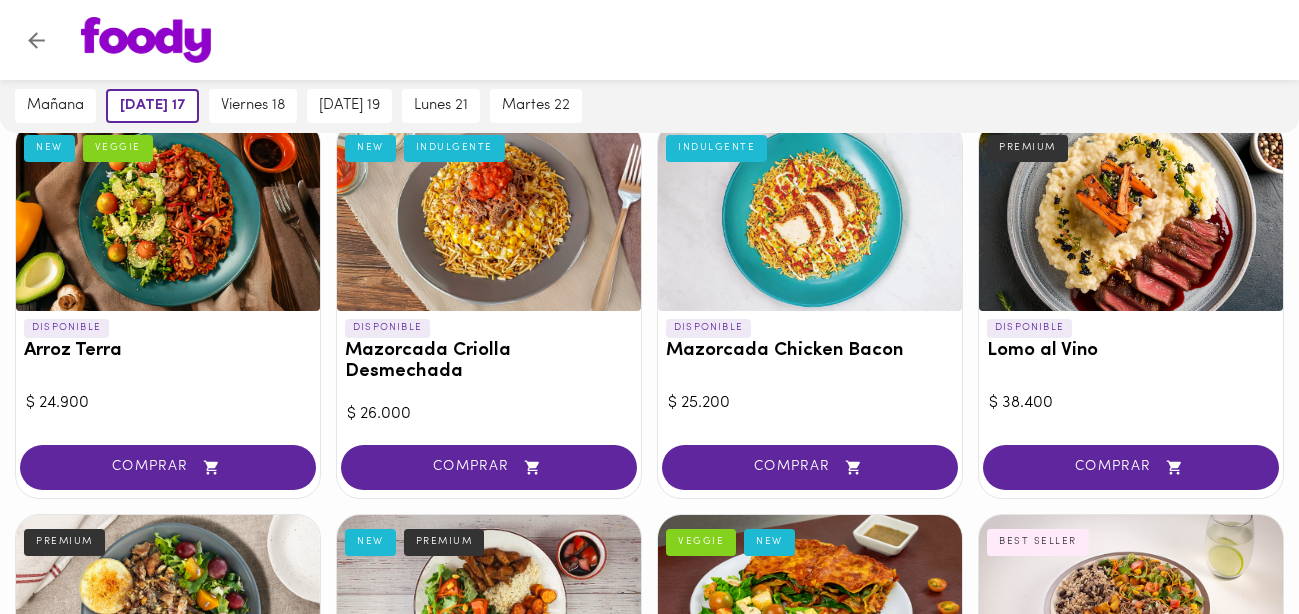 scroll, scrollTop: 579, scrollLeft: 0, axis: vertical 